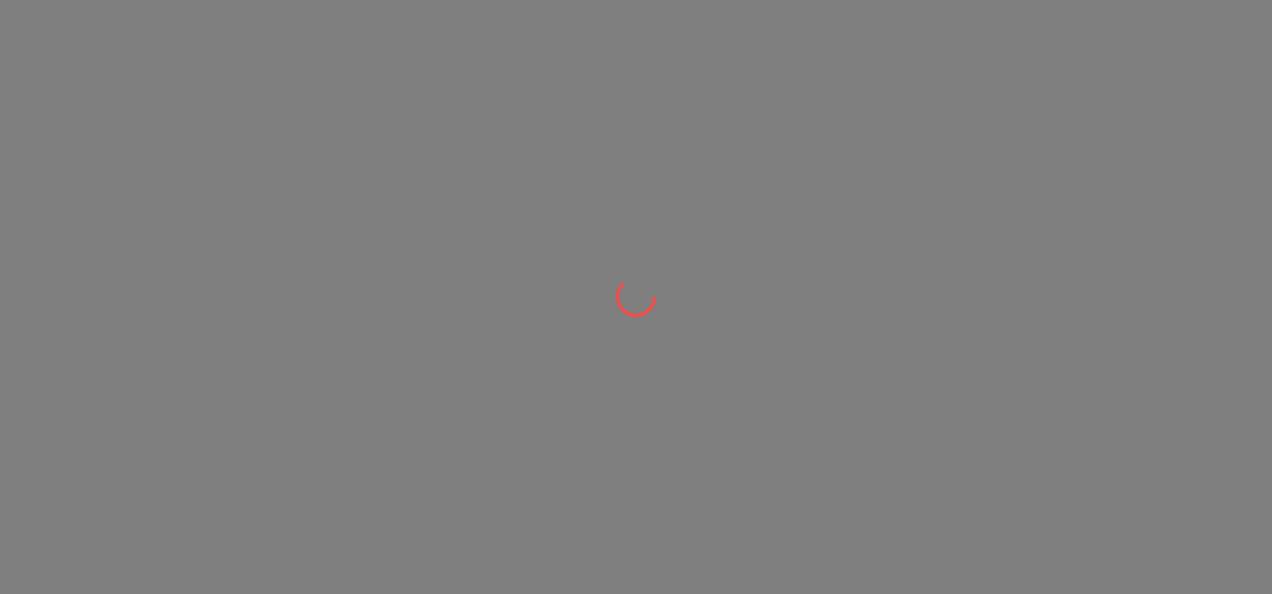 scroll, scrollTop: 0, scrollLeft: 0, axis: both 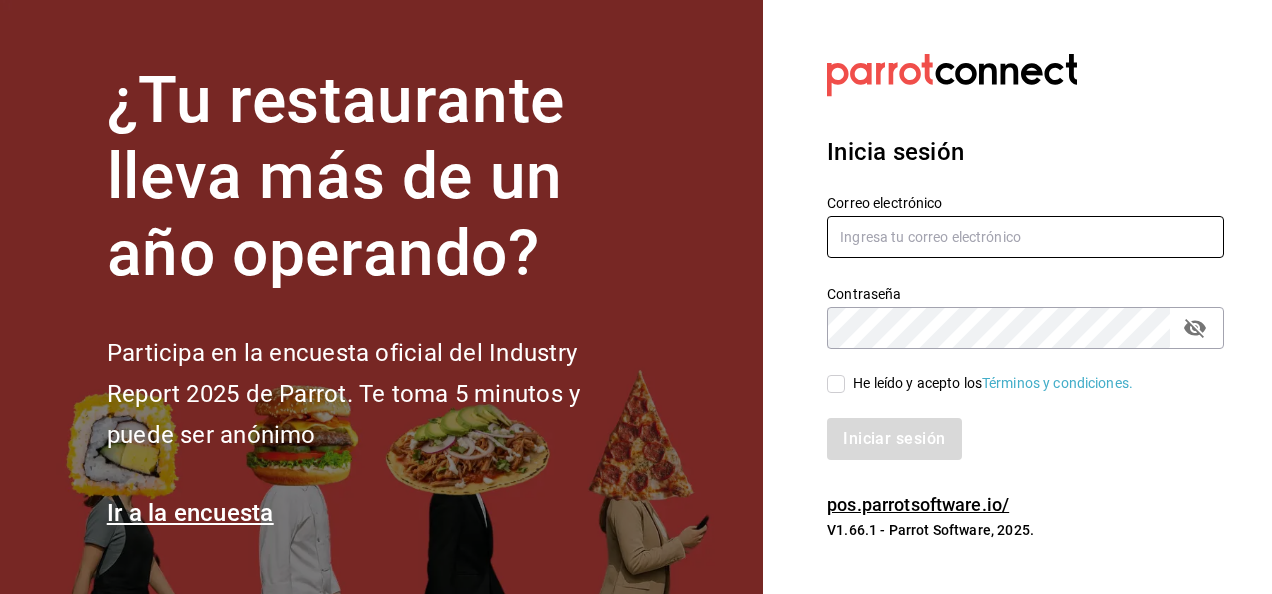 type on "[EMAIL]" 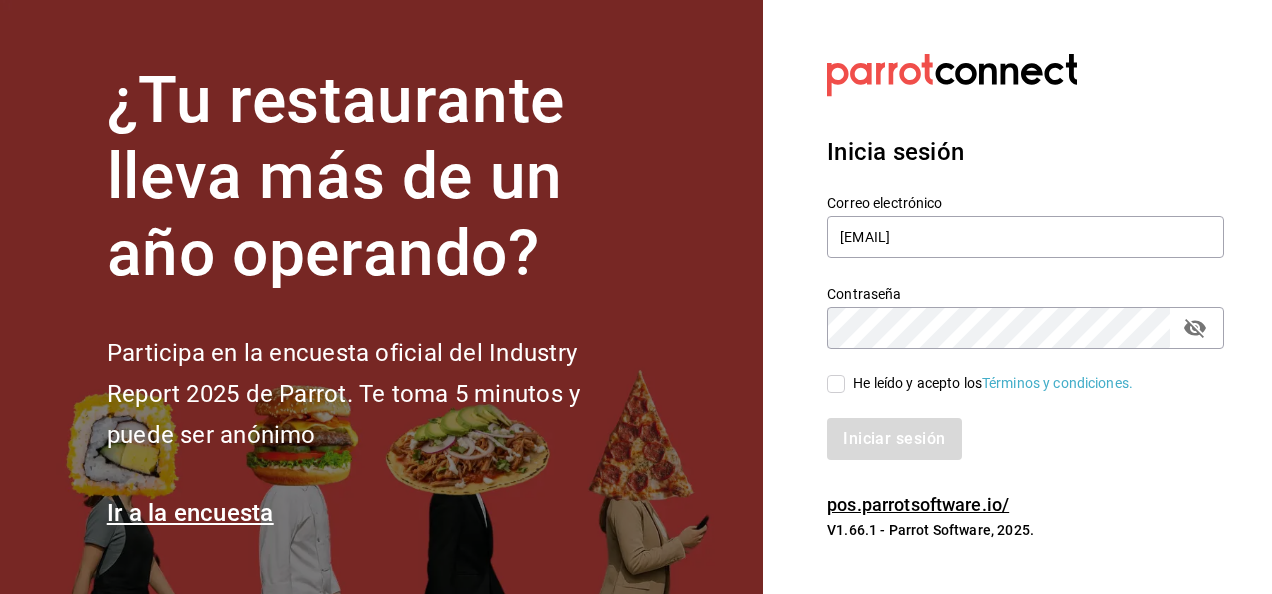 click on "He leído y acepto los  Términos y condiciones." at bounding box center (836, 384) 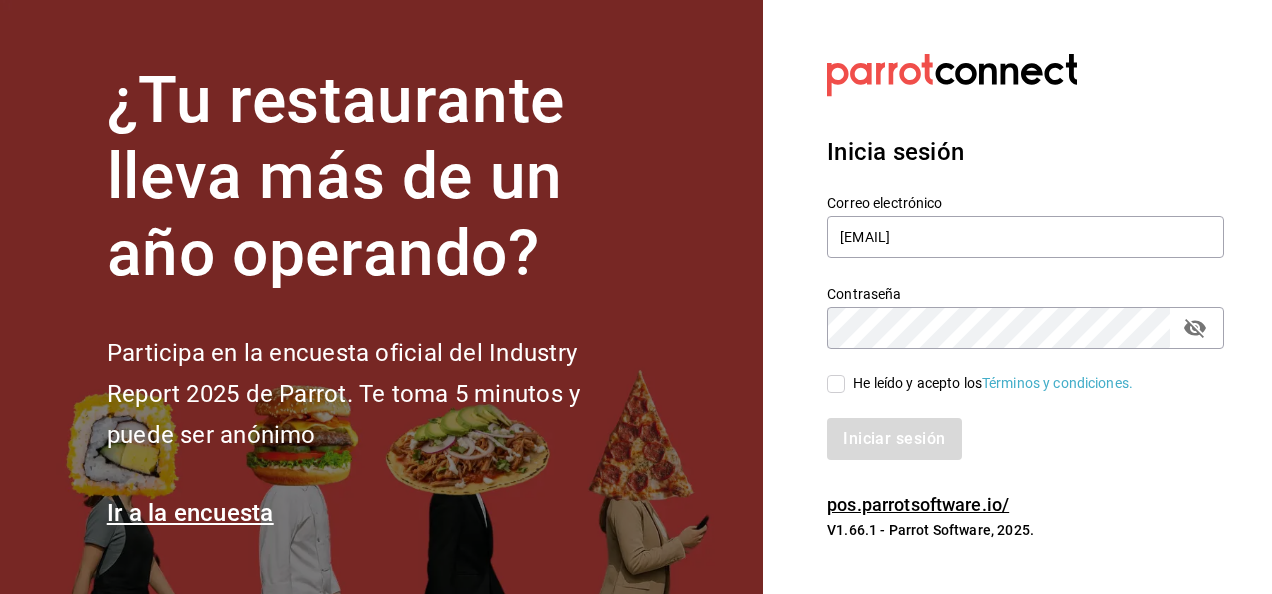 checkbox on "true" 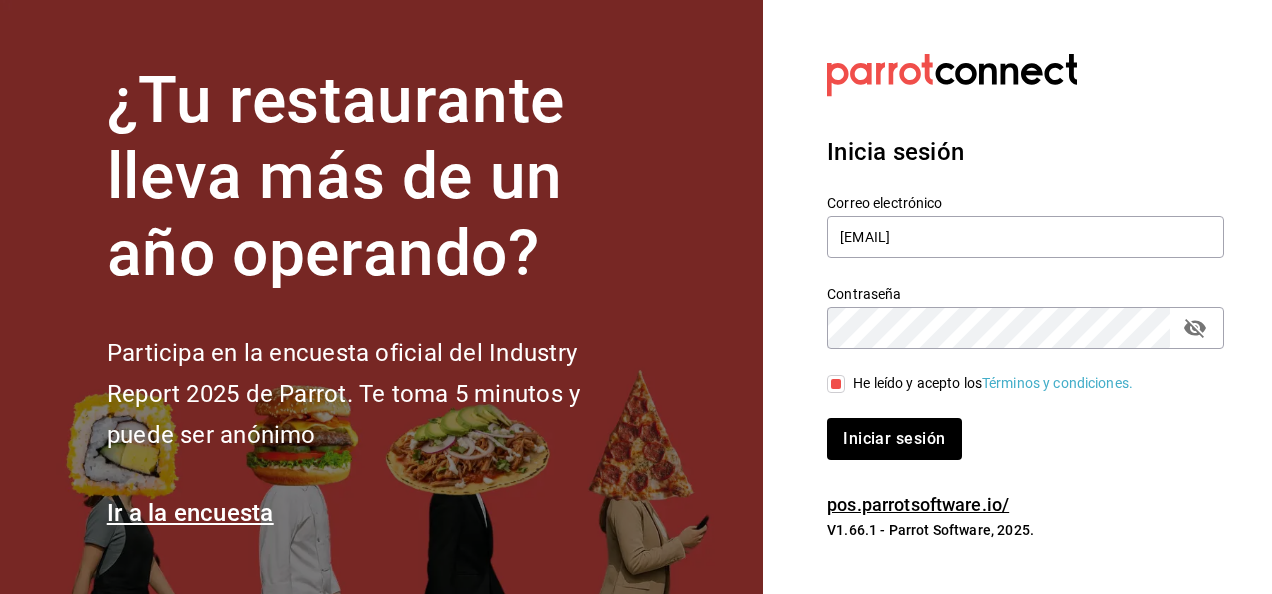 click on "Inicia sesión Correo electrónico [EMAIL] Contraseña Contraseña He leído y acepto los Términos y condiciones. Iniciar sesión" at bounding box center [1025, 297] 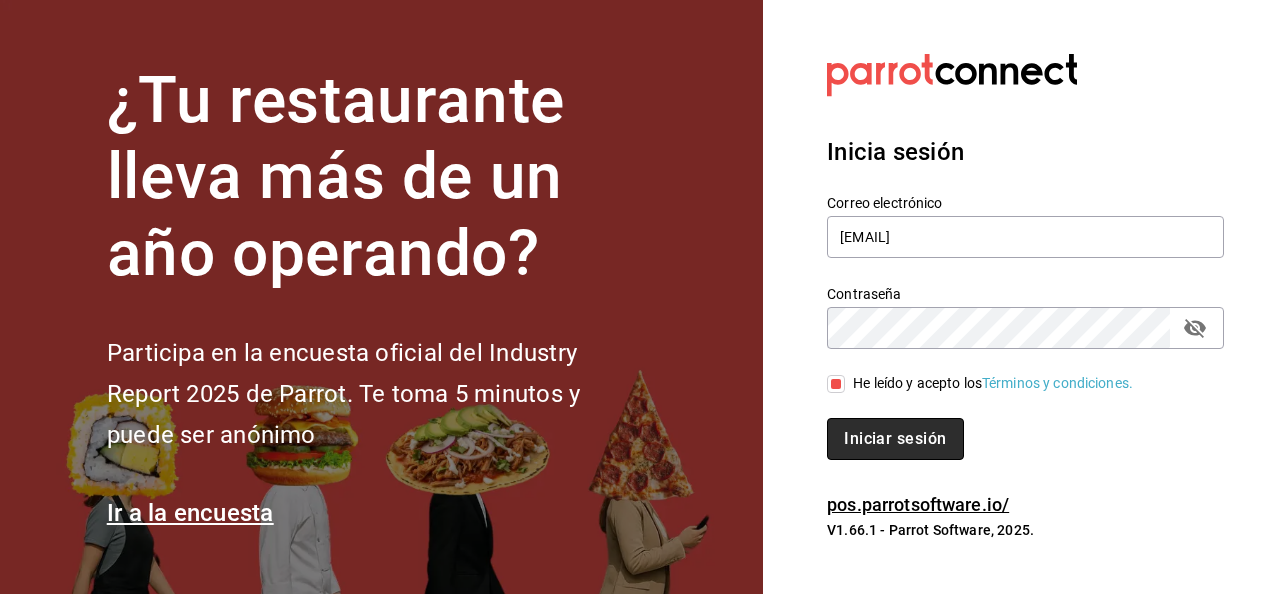 click on "Iniciar sesión" at bounding box center (895, 439) 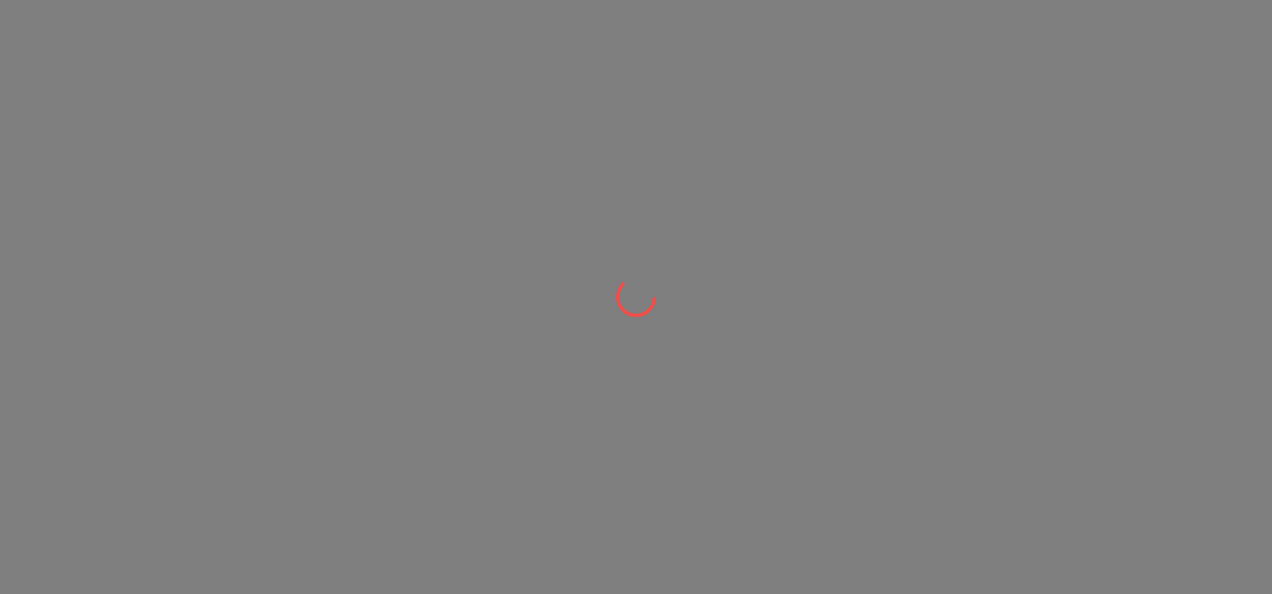 scroll, scrollTop: 0, scrollLeft: 0, axis: both 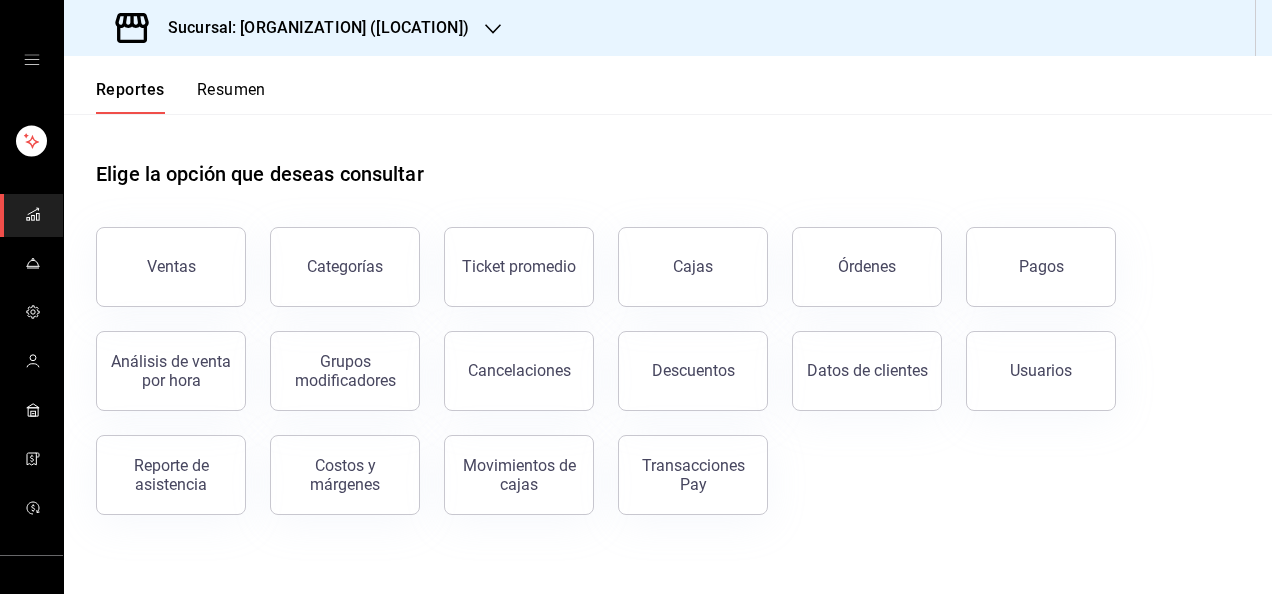 click on "Sucursal: [ORGANIZATION] ([LOCATION])" at bounding box center [294, 28] 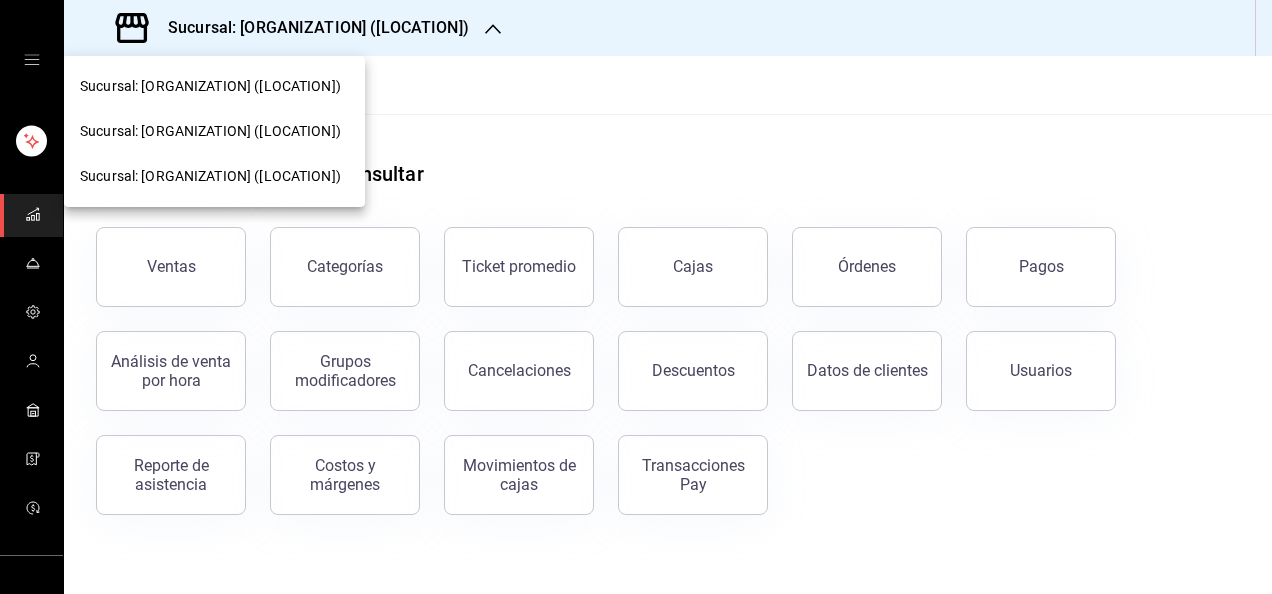 click on "Sucursal: [ORGANIZATION] ([LOCATION])" at bounding box center (214, 131) 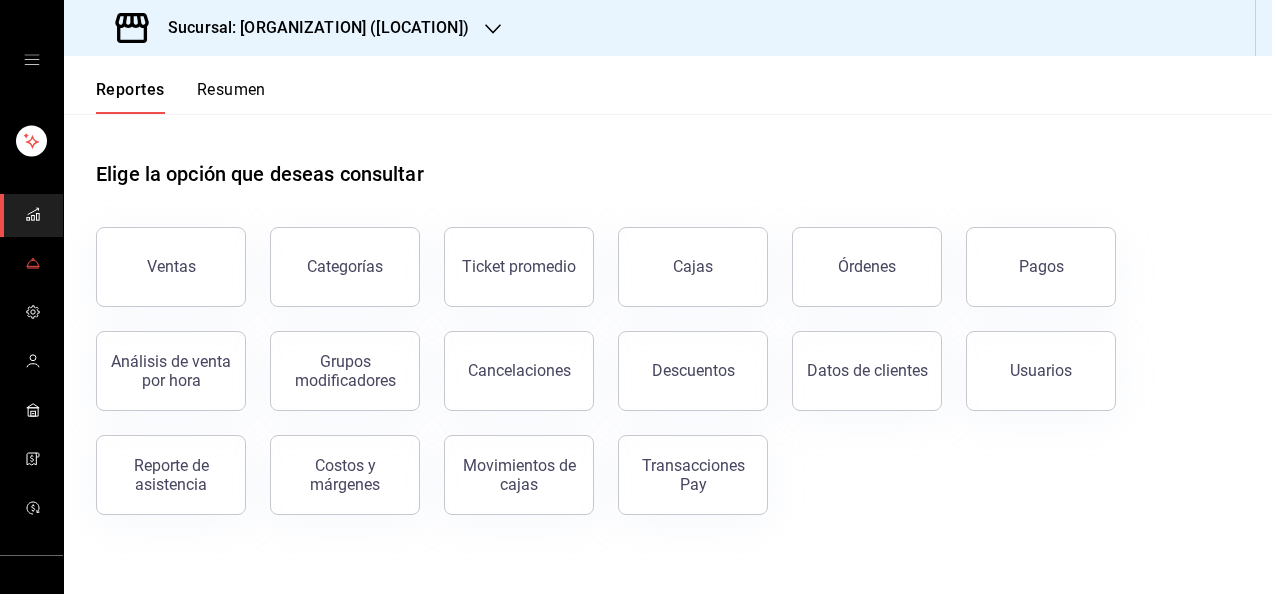 click 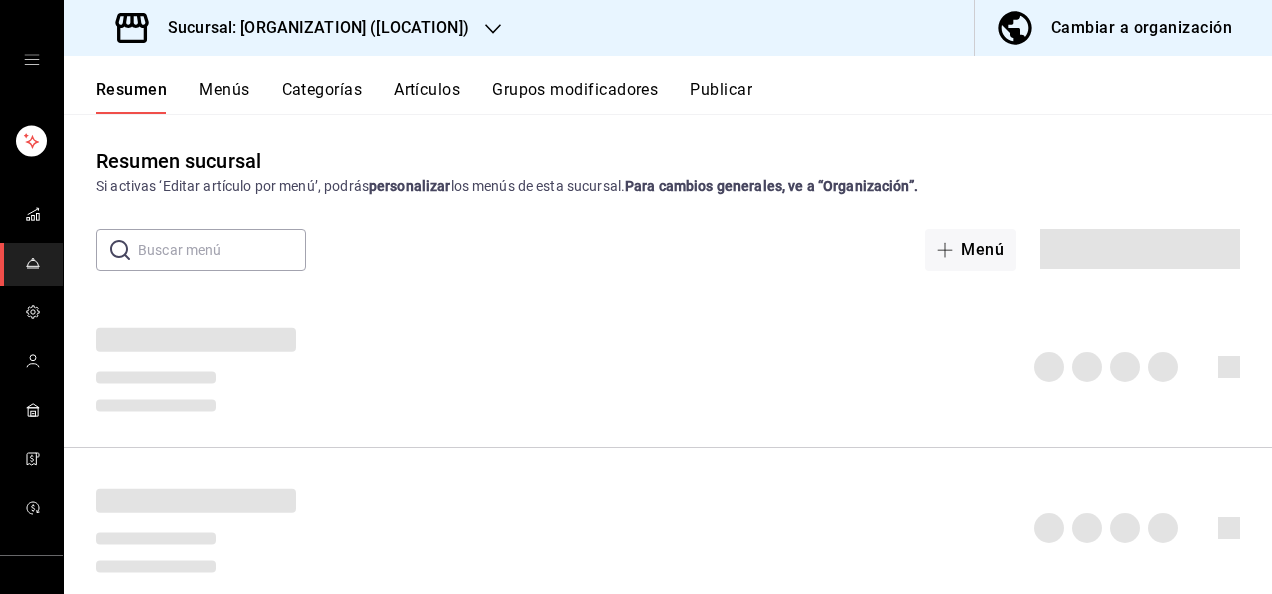 click on "Grupos modificadores" at bounding box center [575, 97] 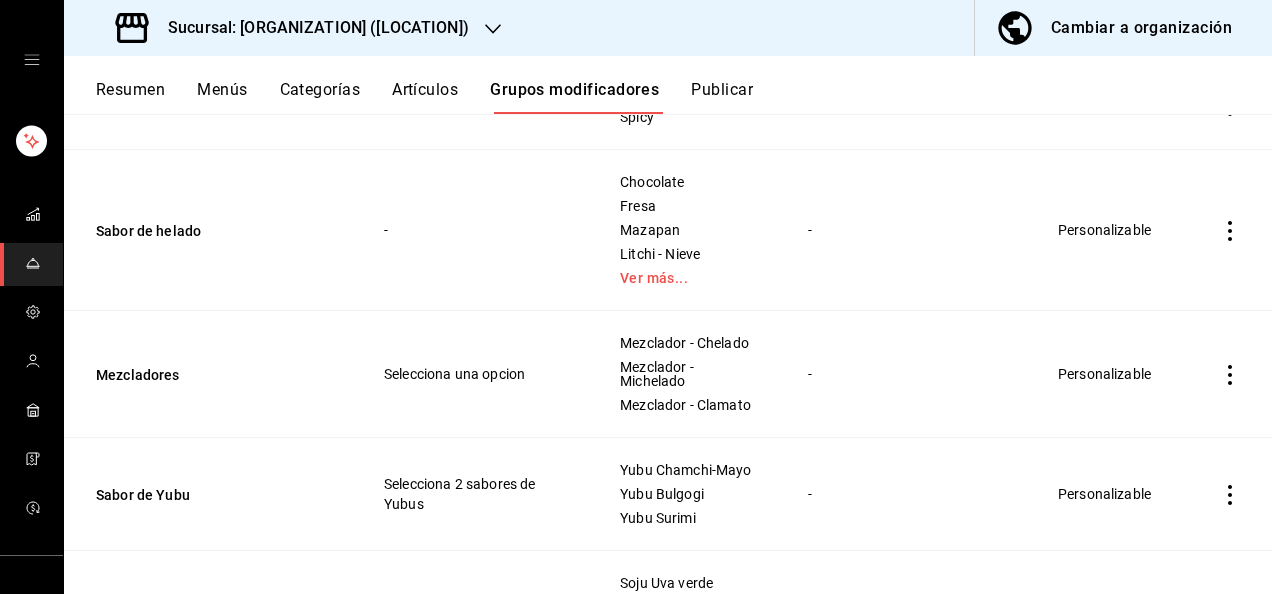 scroll, scrollTop: 1023, scrollLeft: 0, axis: vertical 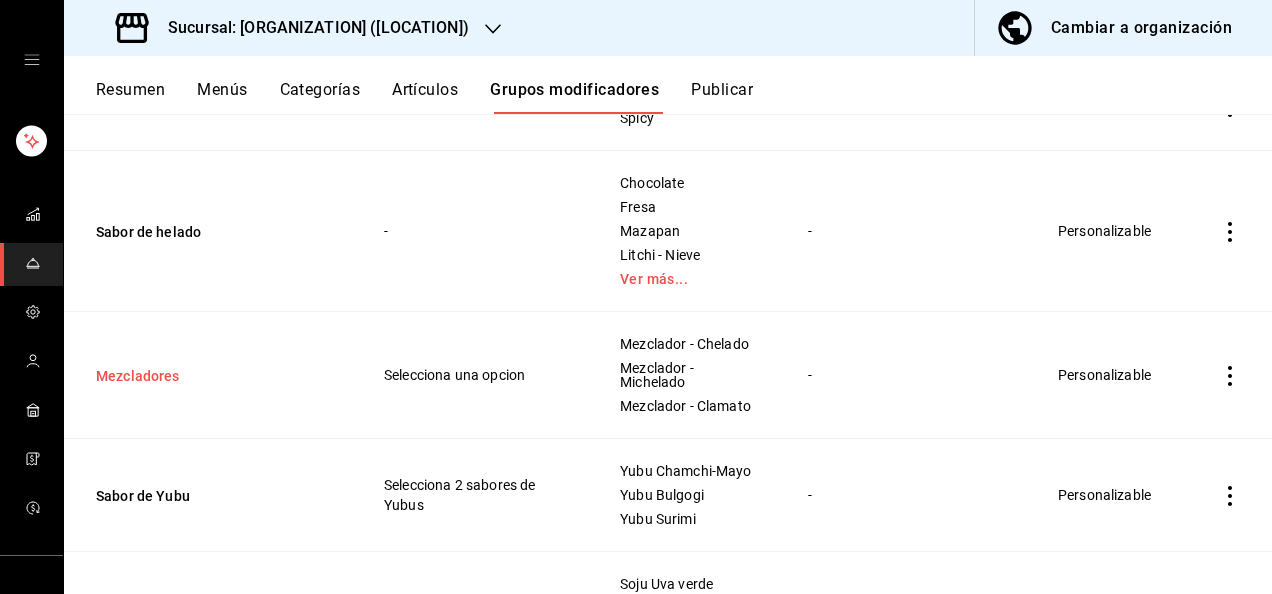 click on "Mezcladores" at bounding box center [216, 376] 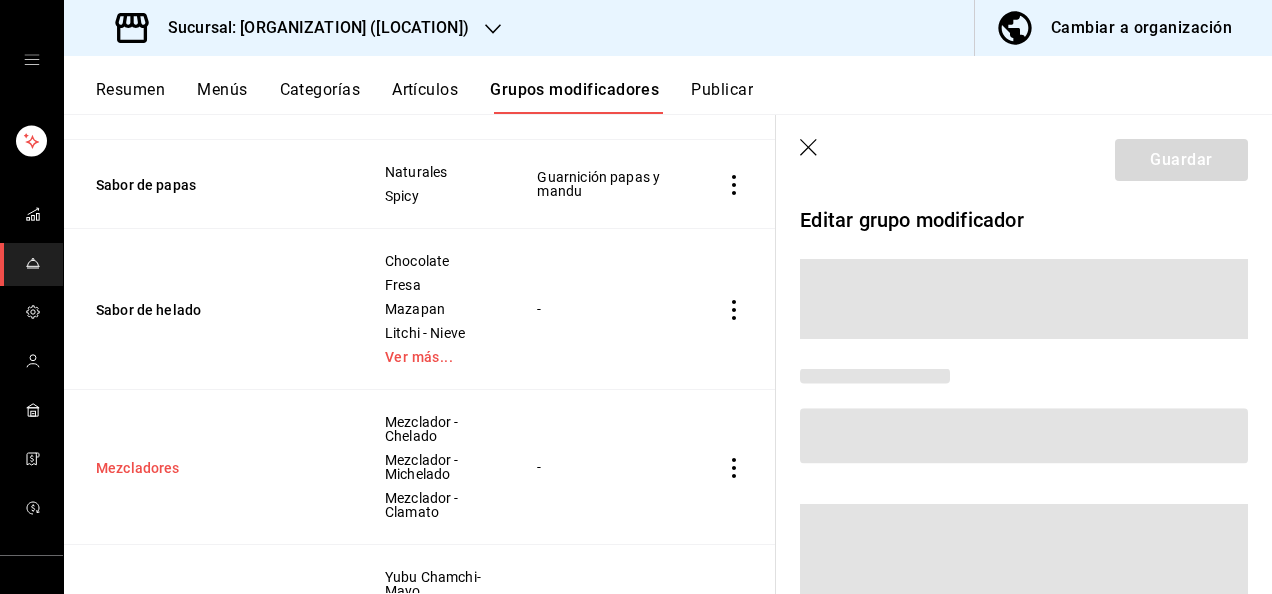 scroll, scrollTop: 1006, scrollLeft: 0, axis: vertical 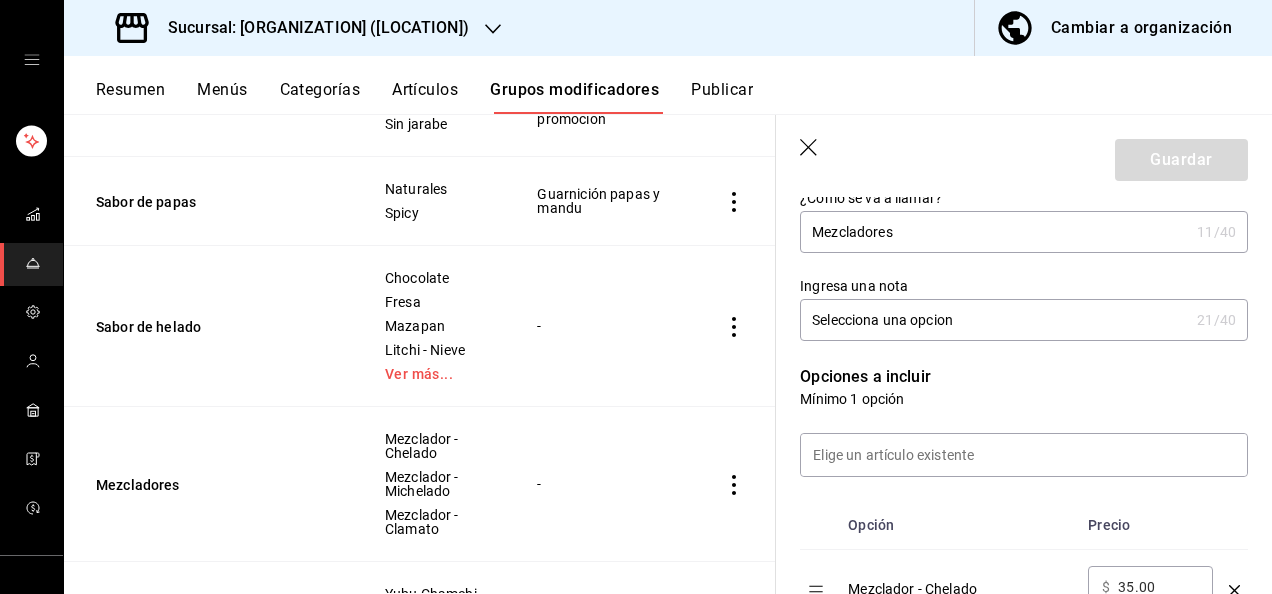 click on "Mezcladores" at bounding box center (994, 232) 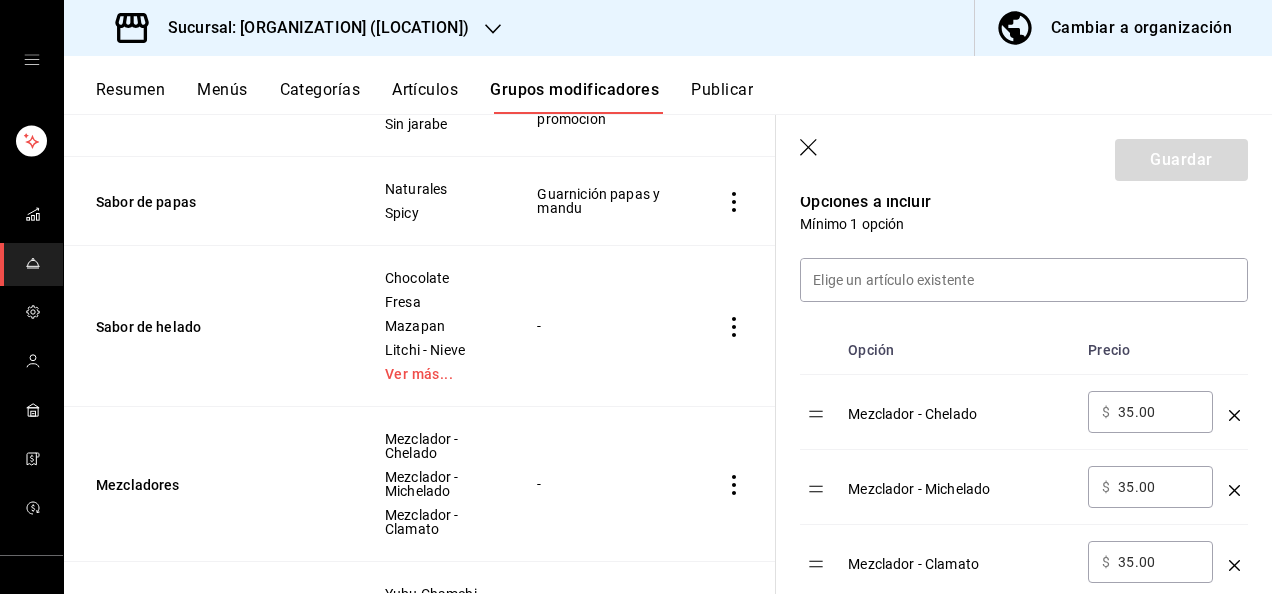 scroll, scrollTop: 530, scrollLeft: 0, axis: vertical 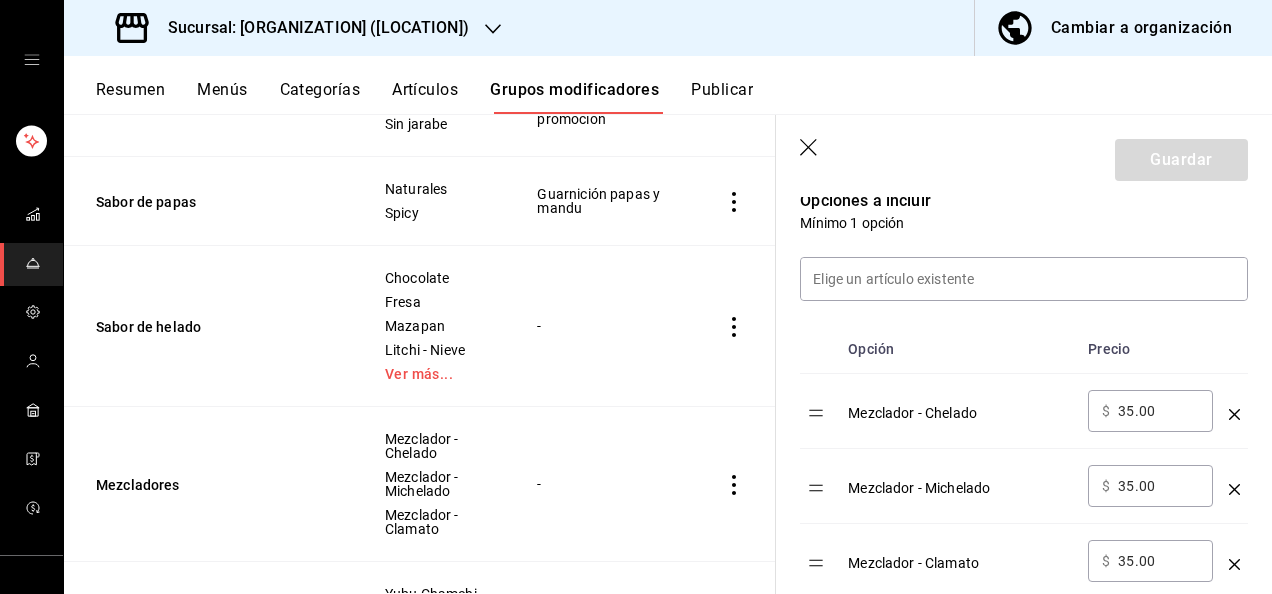 click 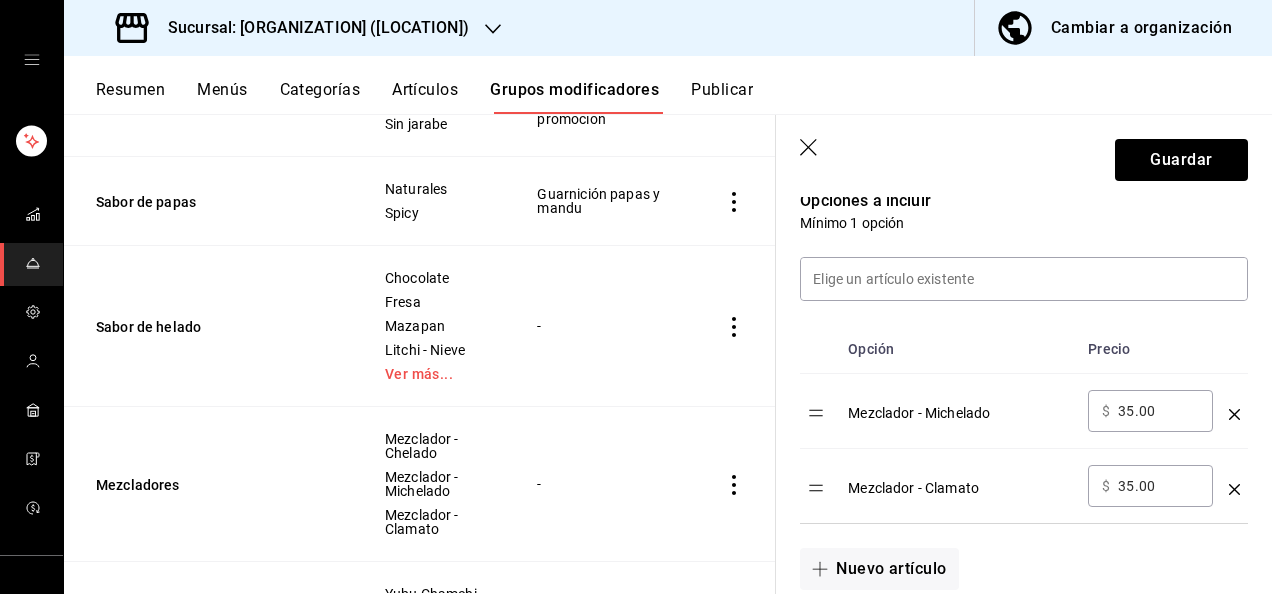 click 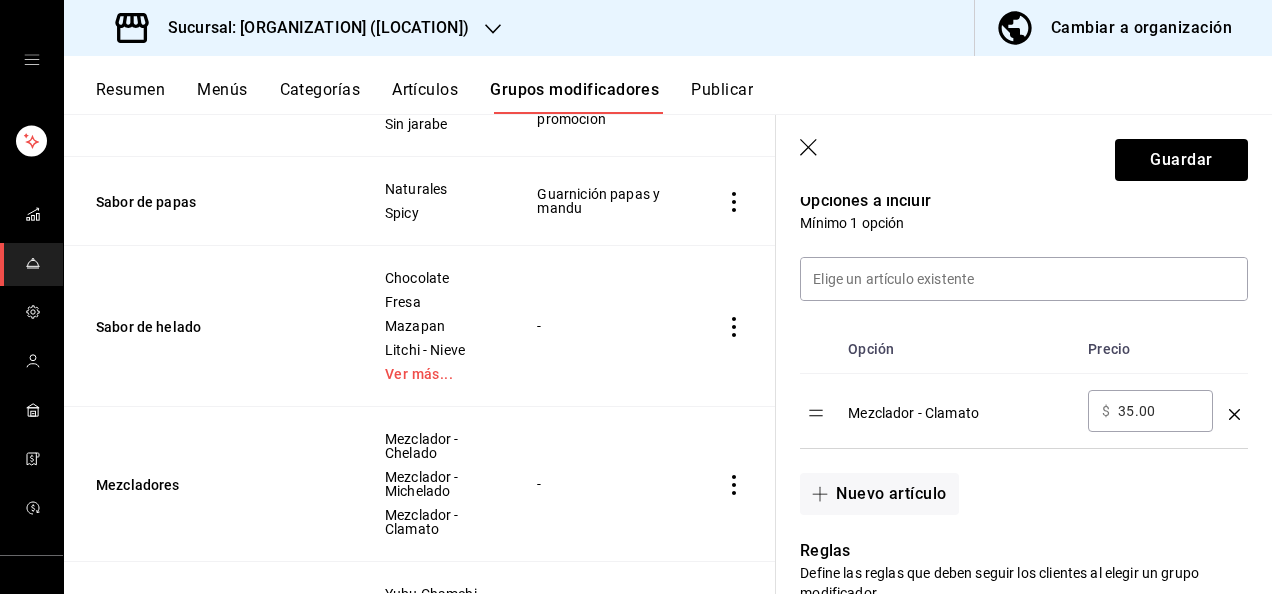 click 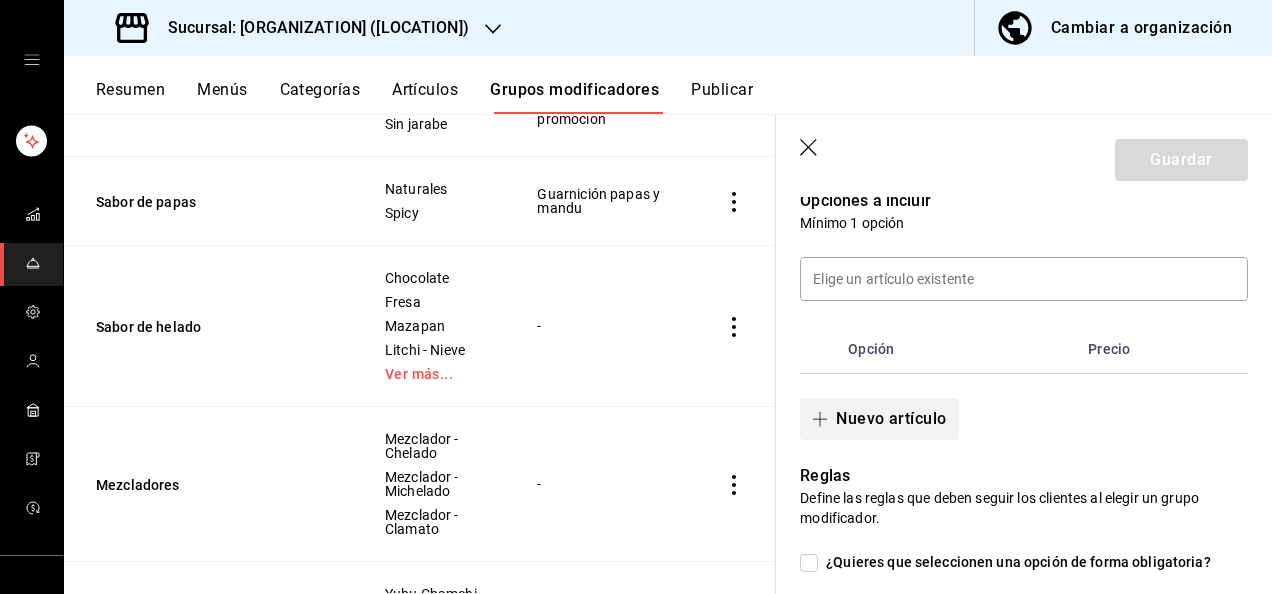 click on "Nuevo artículo" at bounding box center (879, 419) 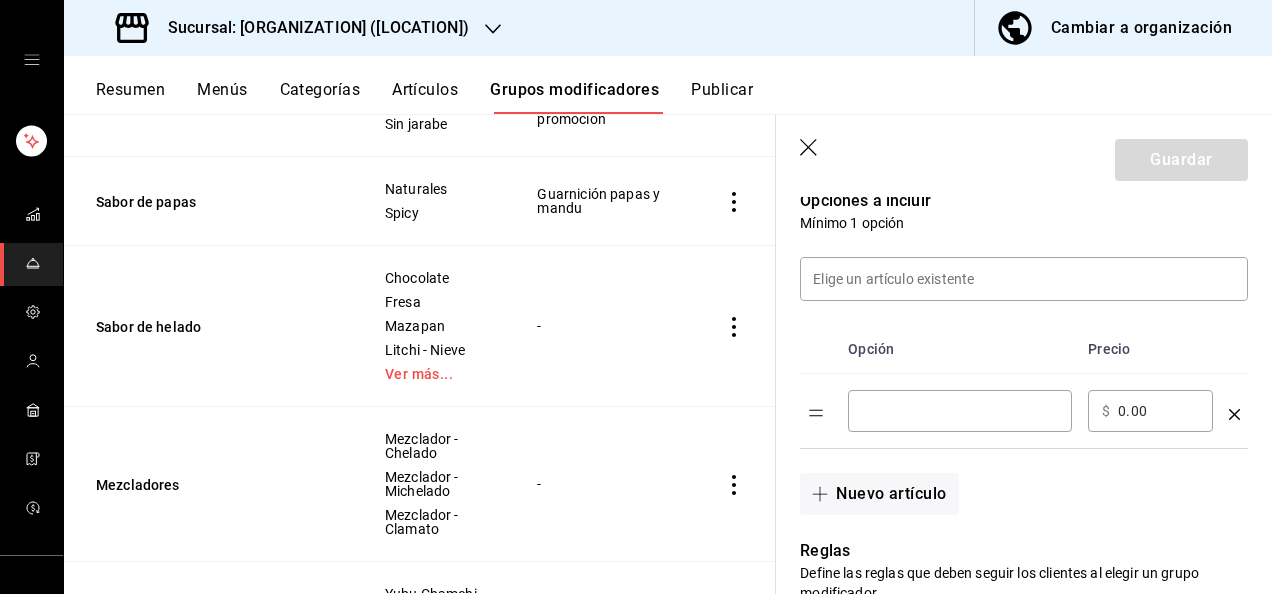 type 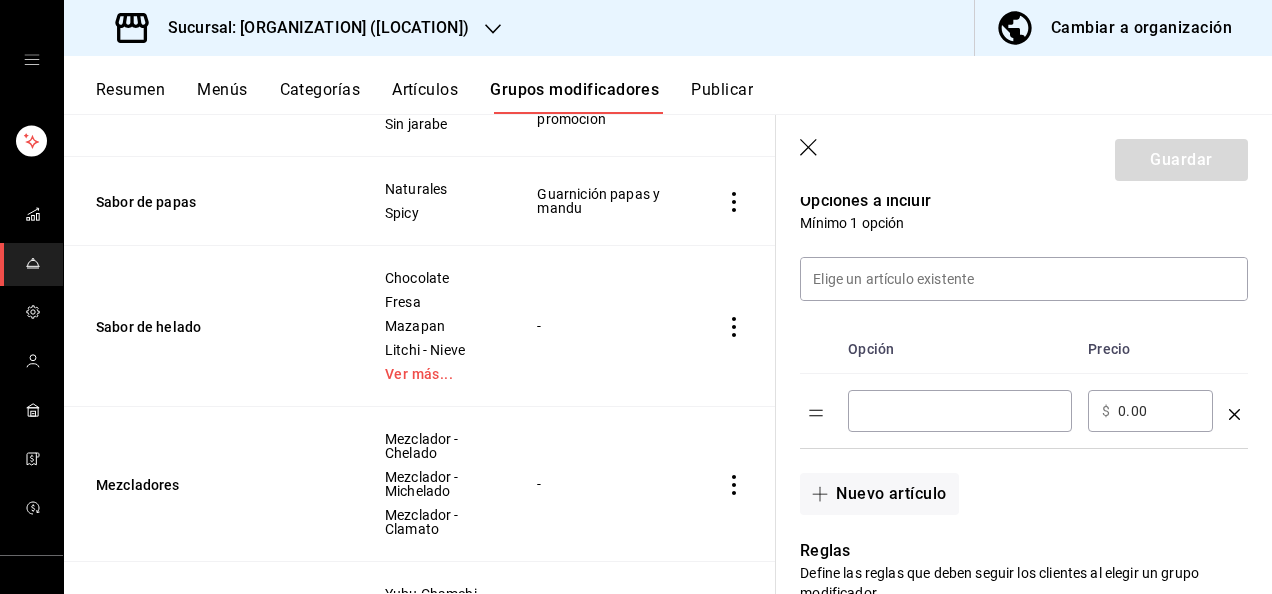 click on "​" at bounding box center (960, 411) 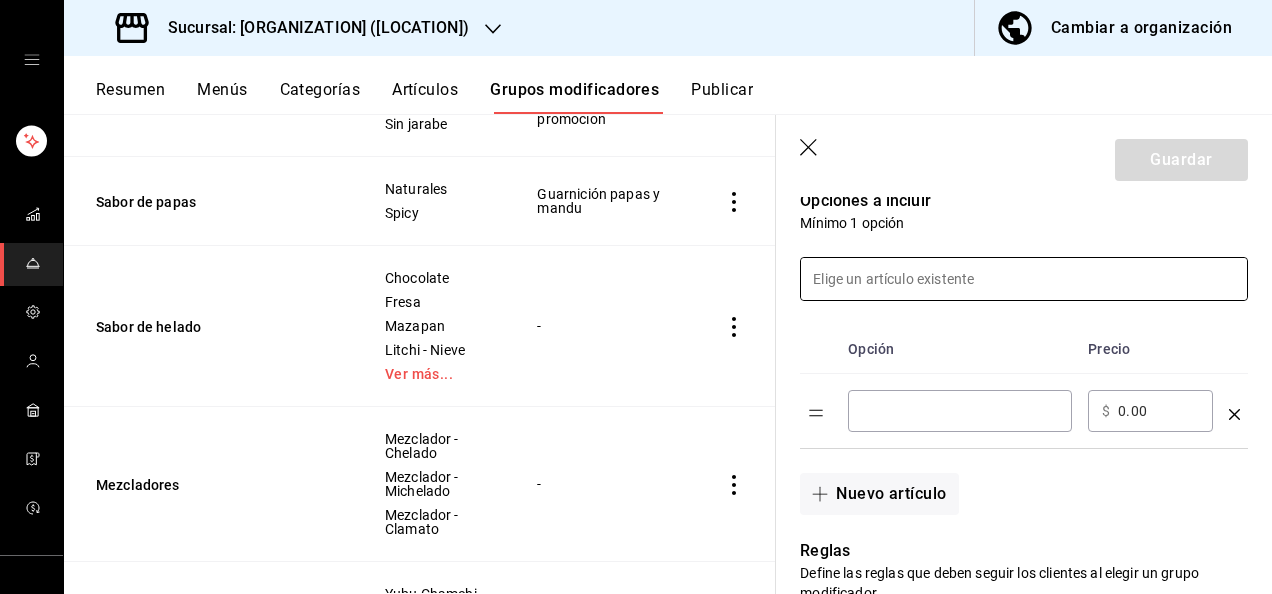 click at bounding box center (1024, 279) 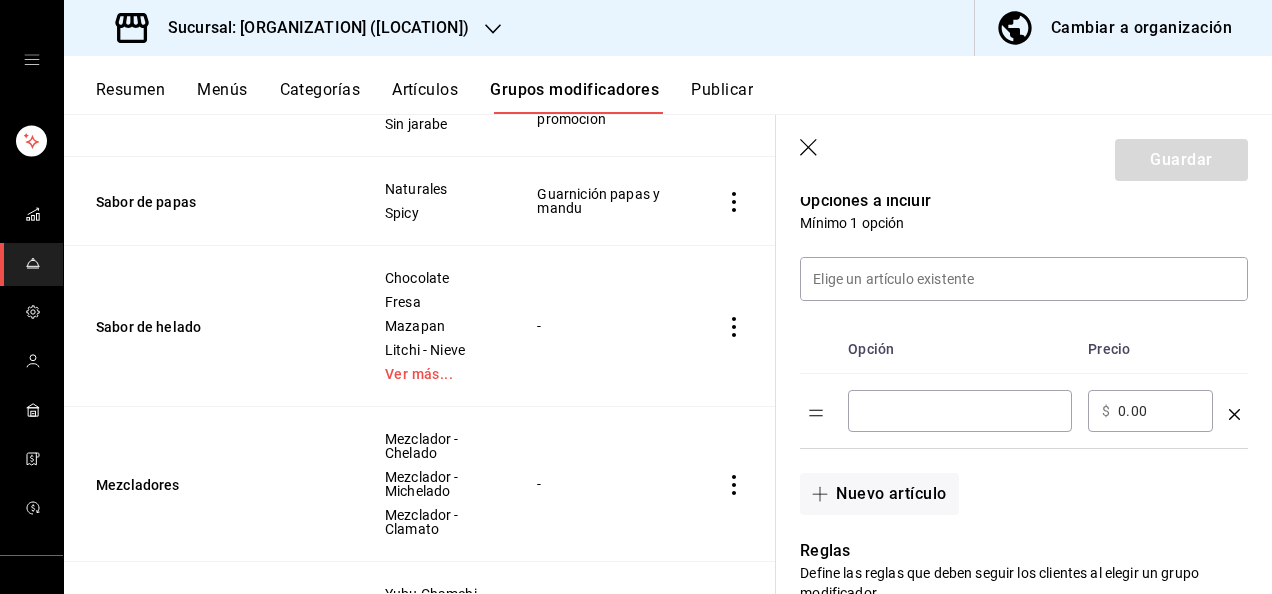 click on "Opciones a incluir" at bounding box center (1024, 201) 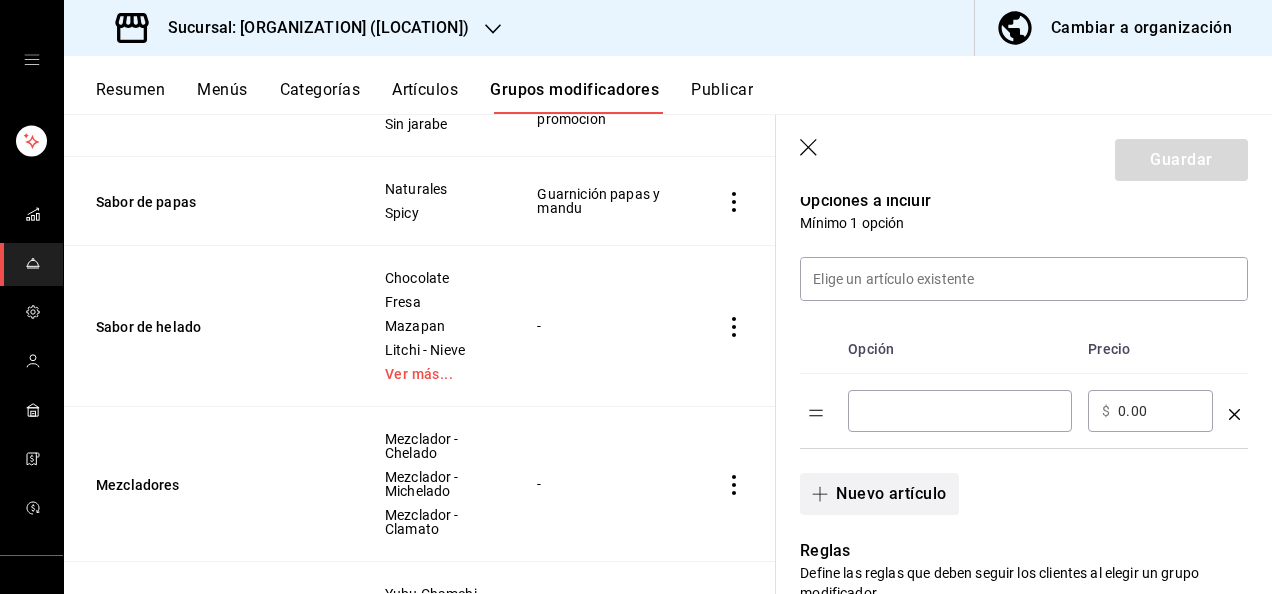 click on "Nuevo artículo" at bounding box center (879, 494) 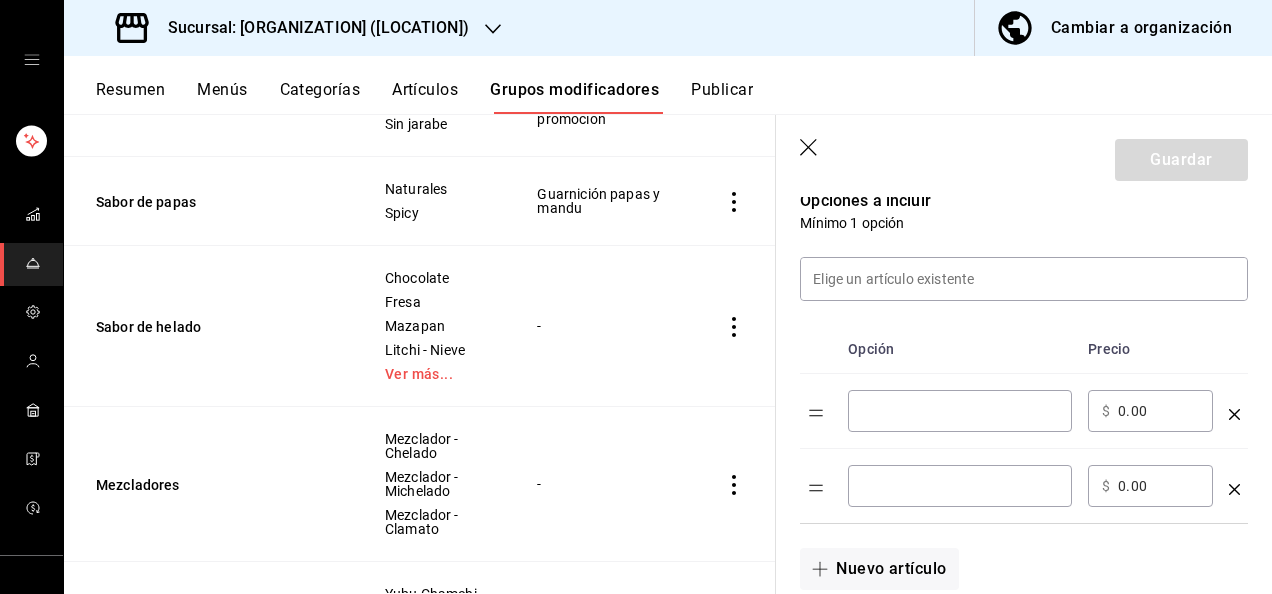 click on "​" at bounding box center (960, 411) 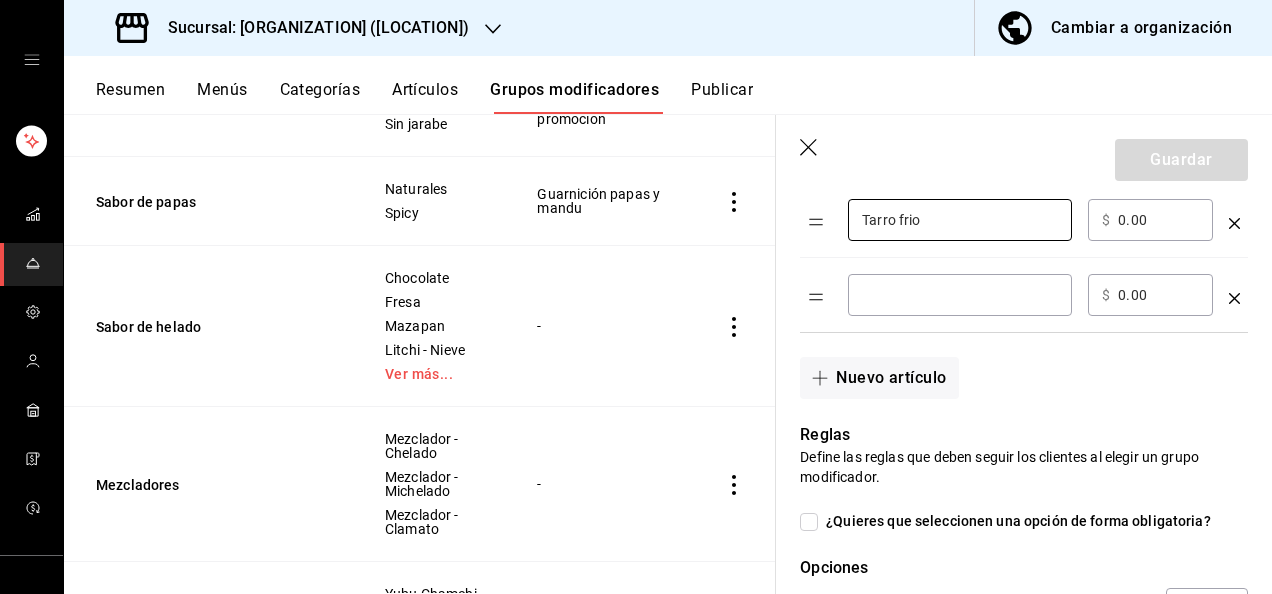 scroll, scrollTop: 725, scrollLeft: 0, axis: vertical 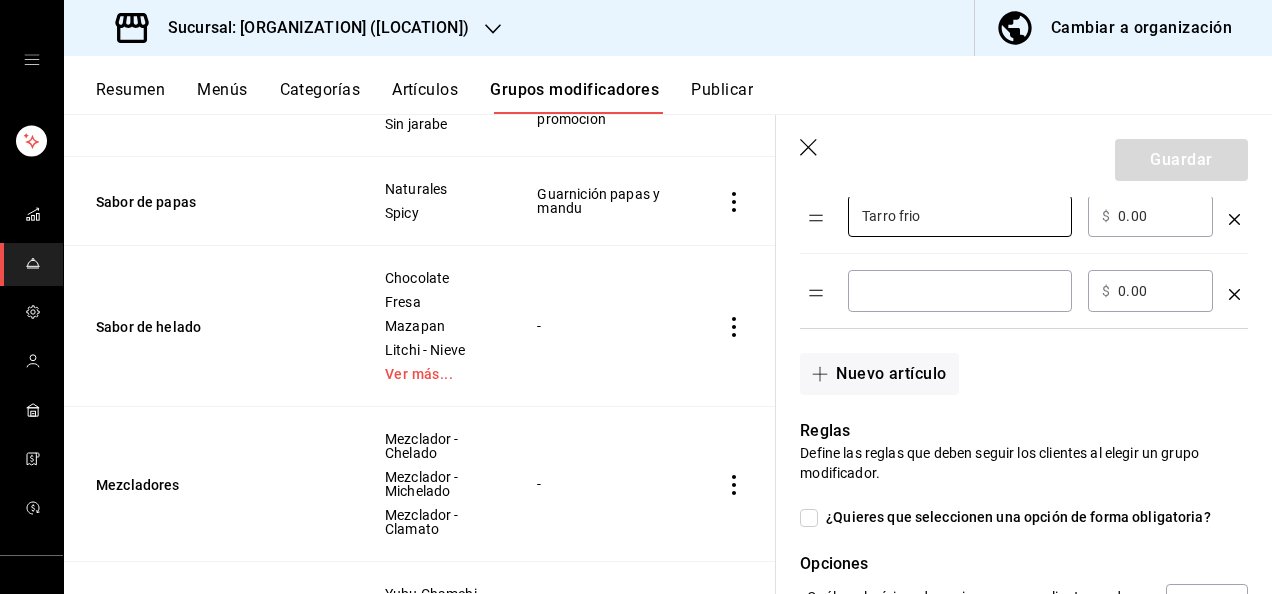 type on "Tarro frio" 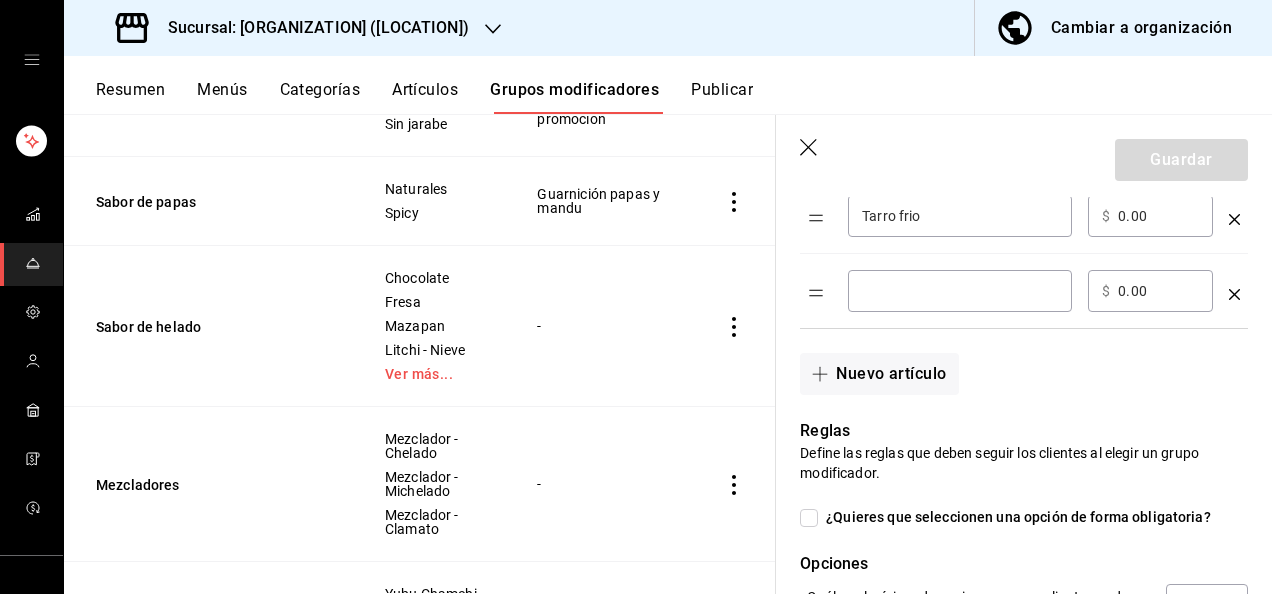 click 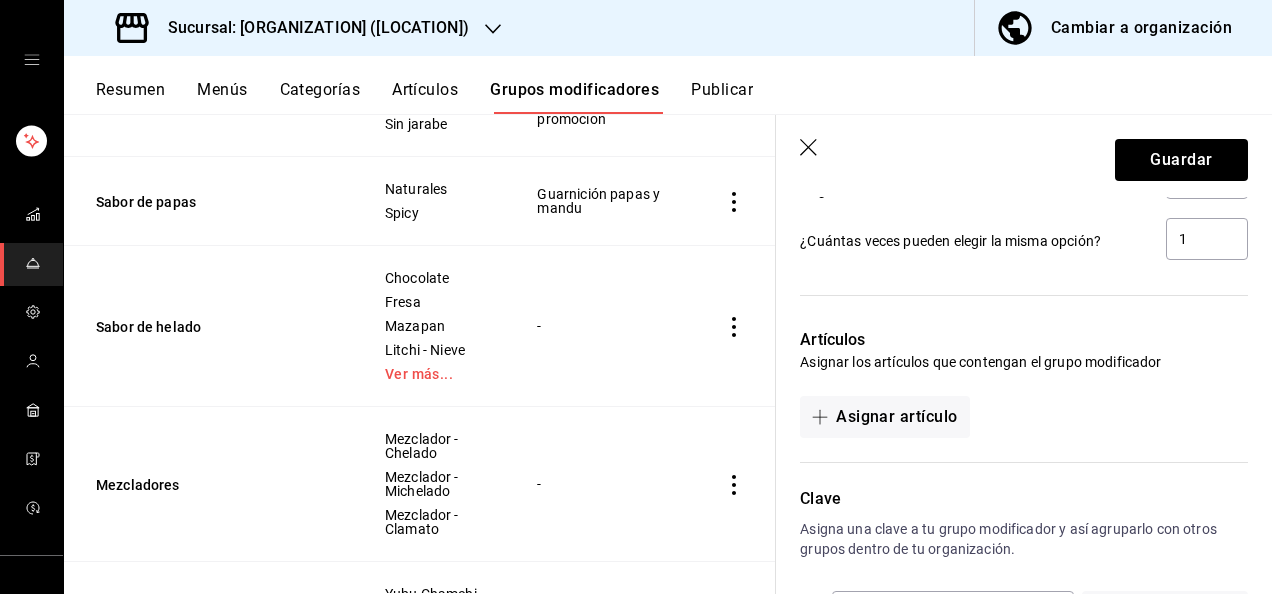 scroll, scrollTop: 1136, scrollLeft: 0, axis: vertical 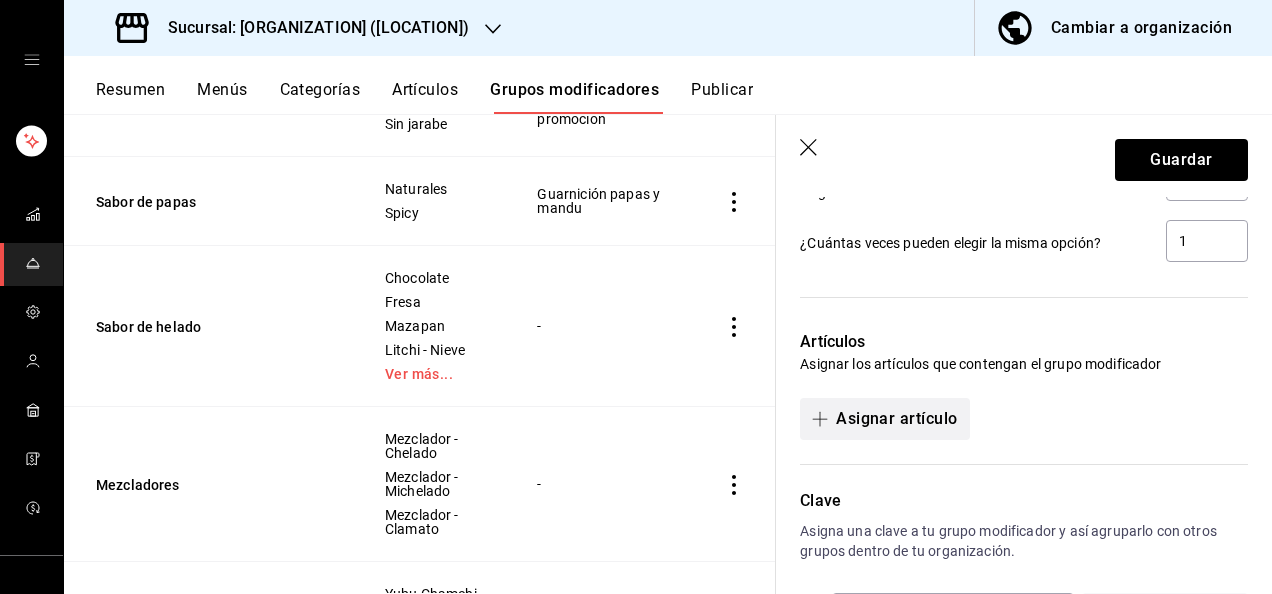click on "Asignar artículo" at bounding box center (884, 419) 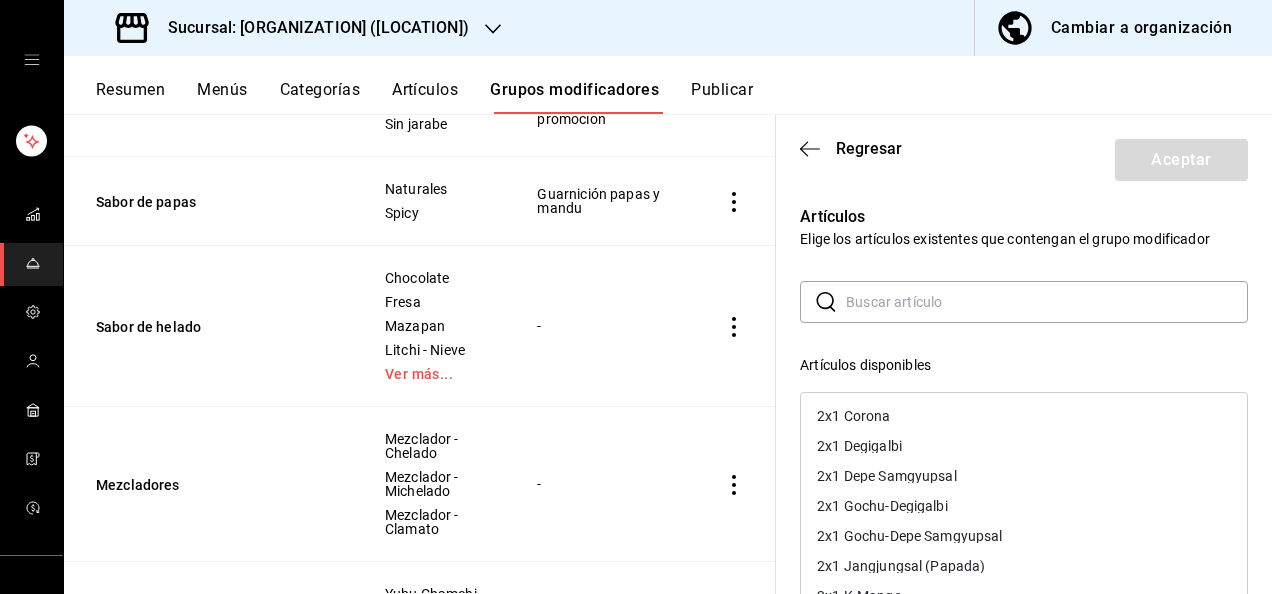click at bounding box center (1047, 302) 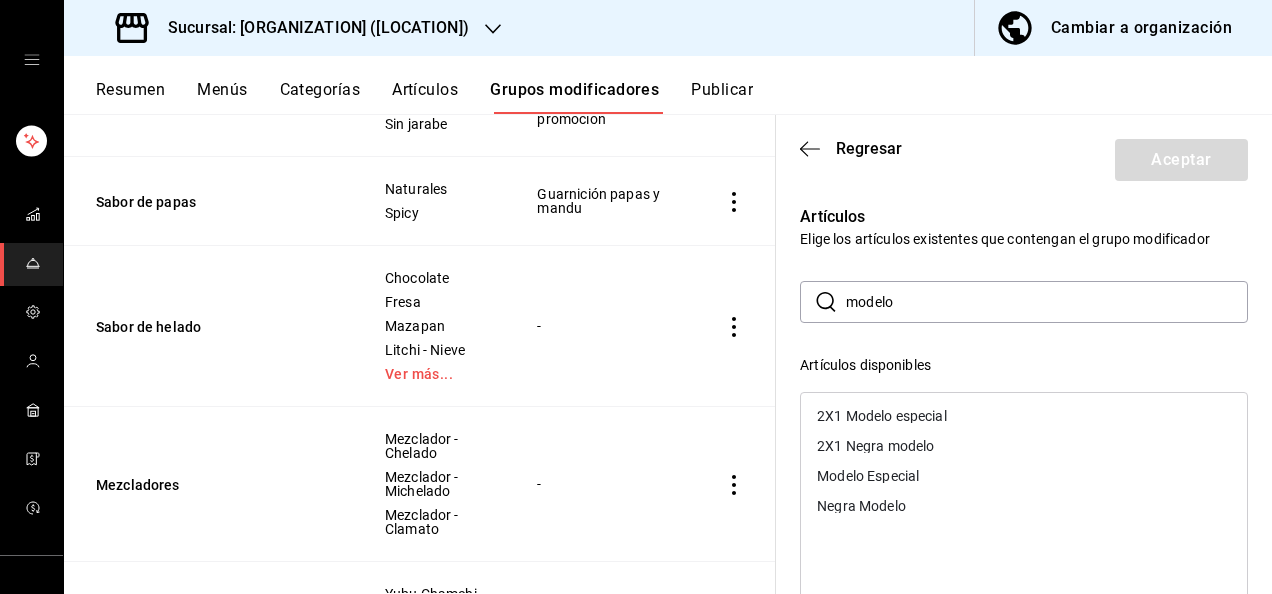 click on "Modelo Especial" at bounding box center [1024, 476] 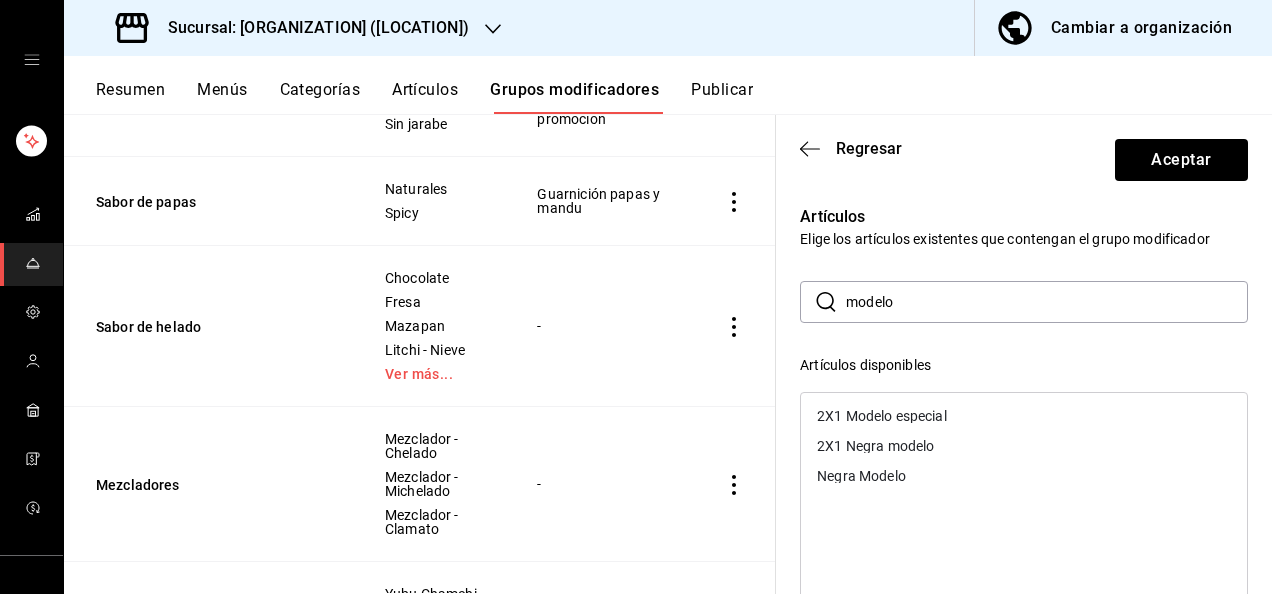 click on "Negra Modelo" at bounding box center [1024, 476] 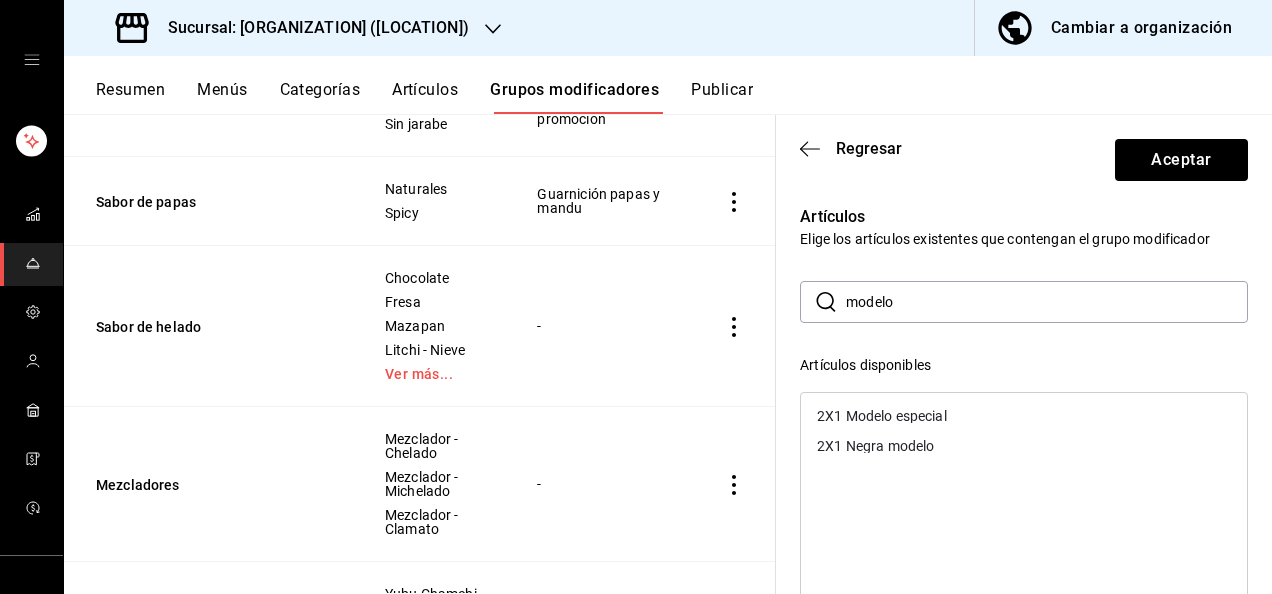 click on "2X1 Negra modelo" at bounding box center [1024, 446] 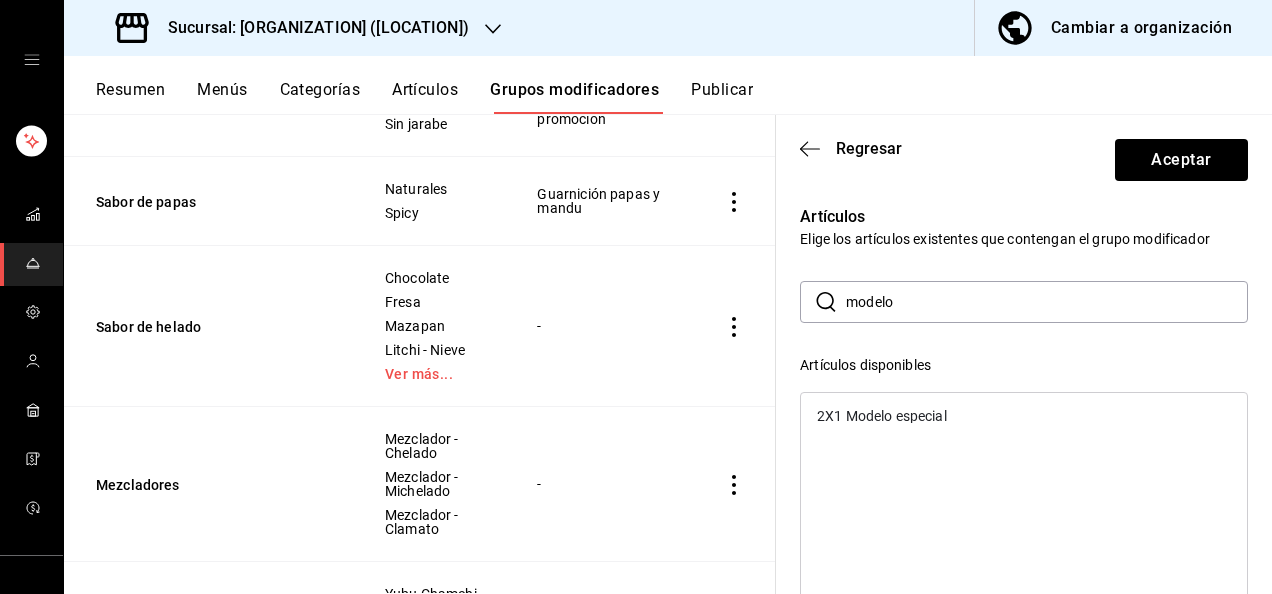 click on "2X1 Modelo especial" at bounding box center [1024, 416] 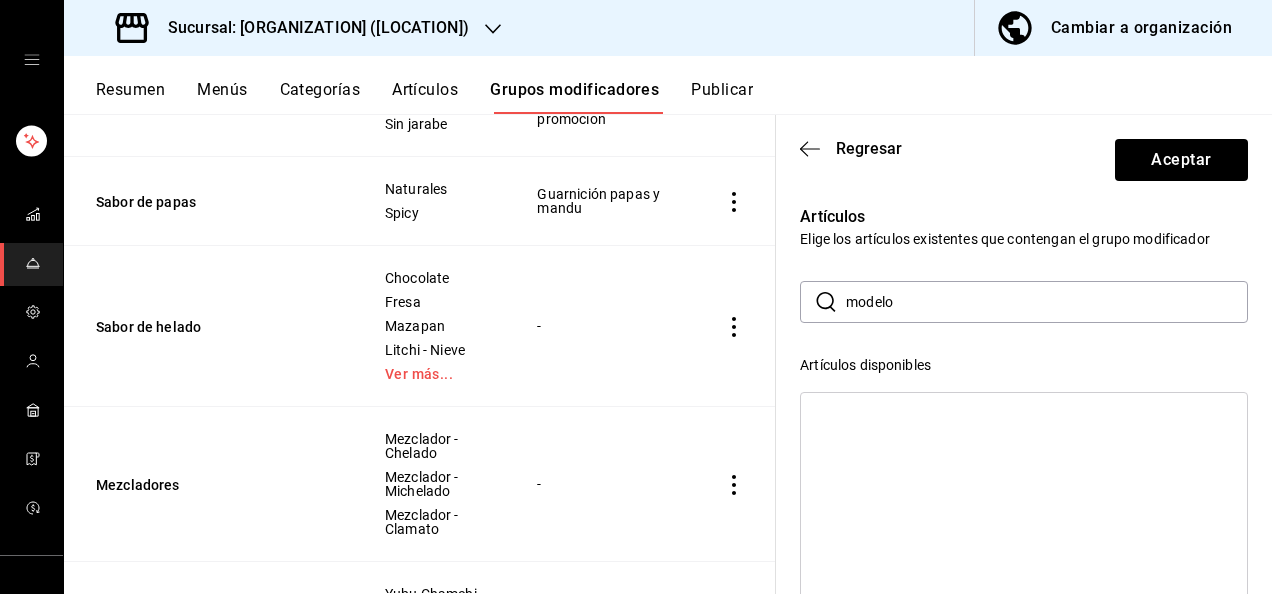 click on "modelo" at bounding box center (1047, 302) 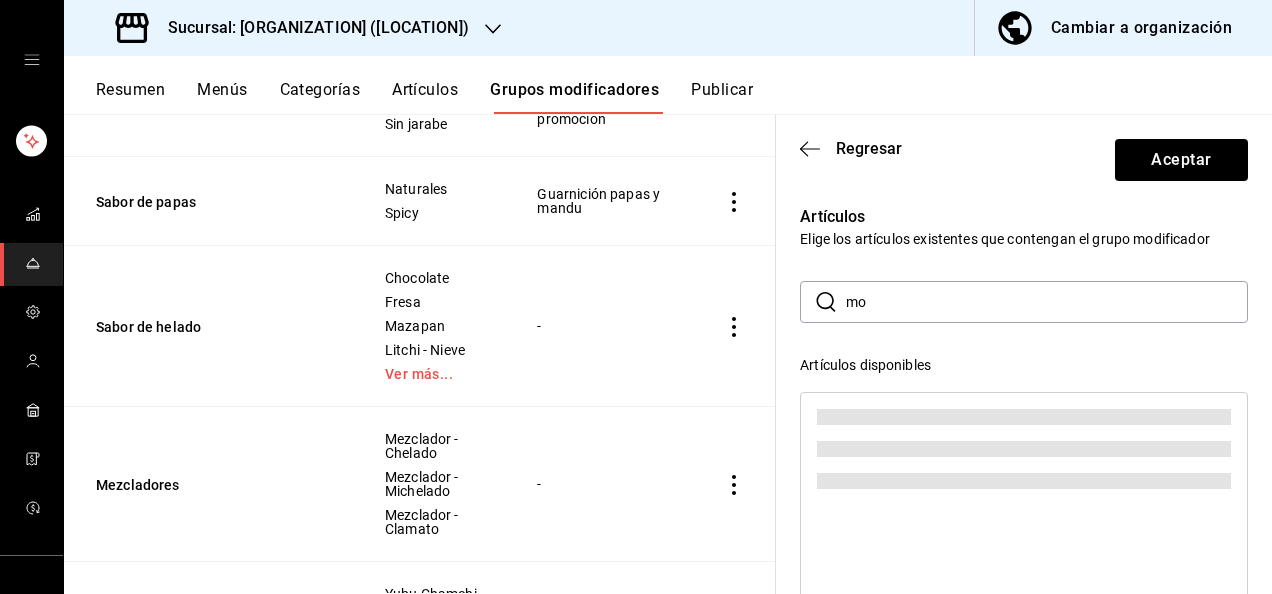 type on "m" 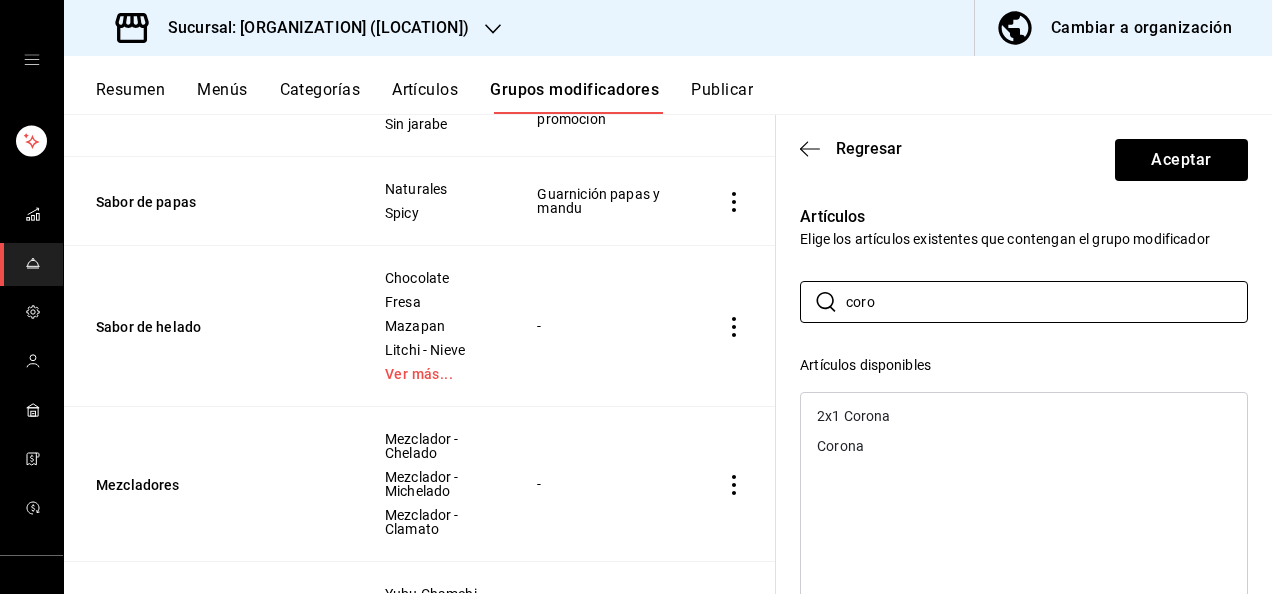 click on "2x1 Corona" at bounding box center (1024, 416) 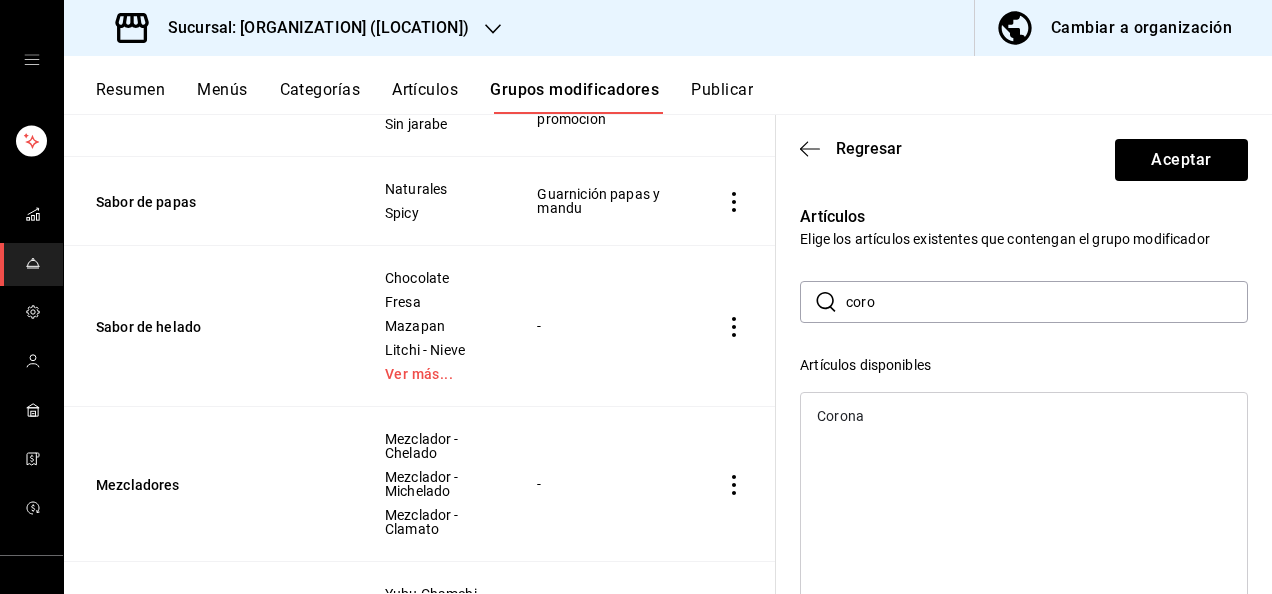 click on "Corona" at bounding box center (1024, 416) 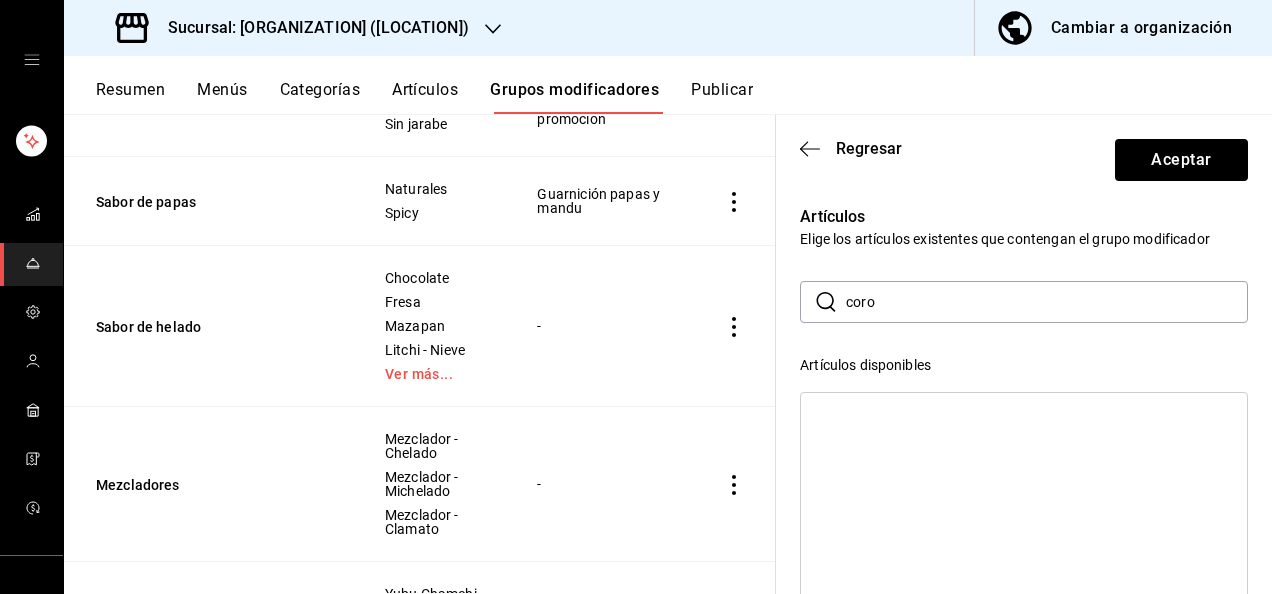 click on "coro" at bounding box center [1047, 302] 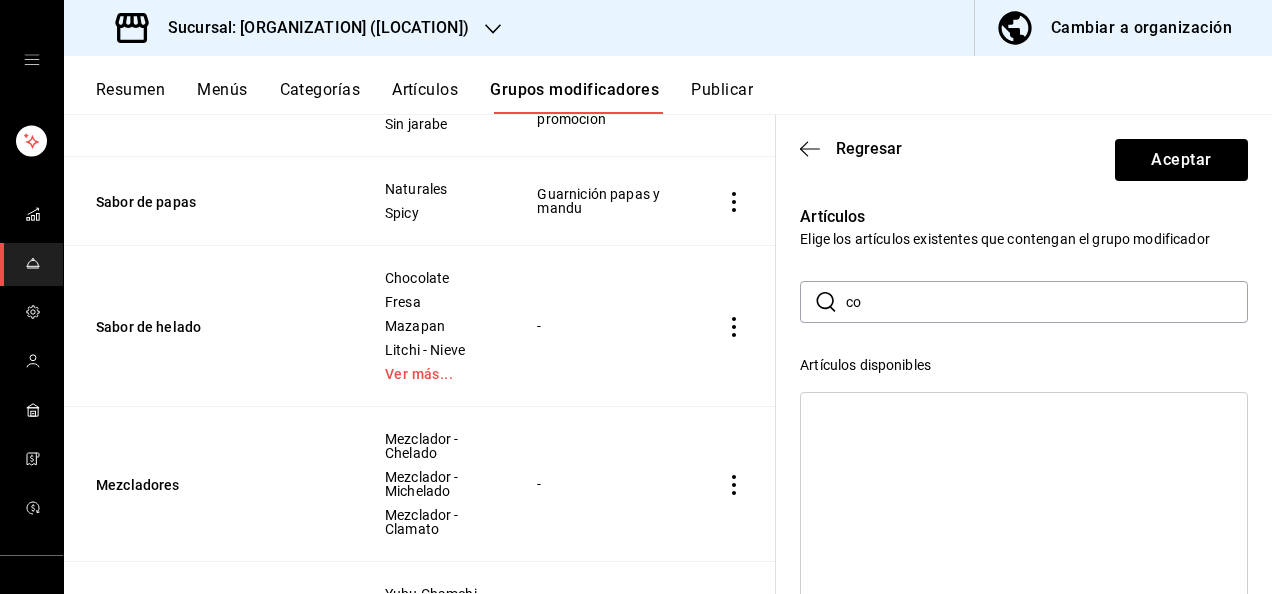 type on "c" 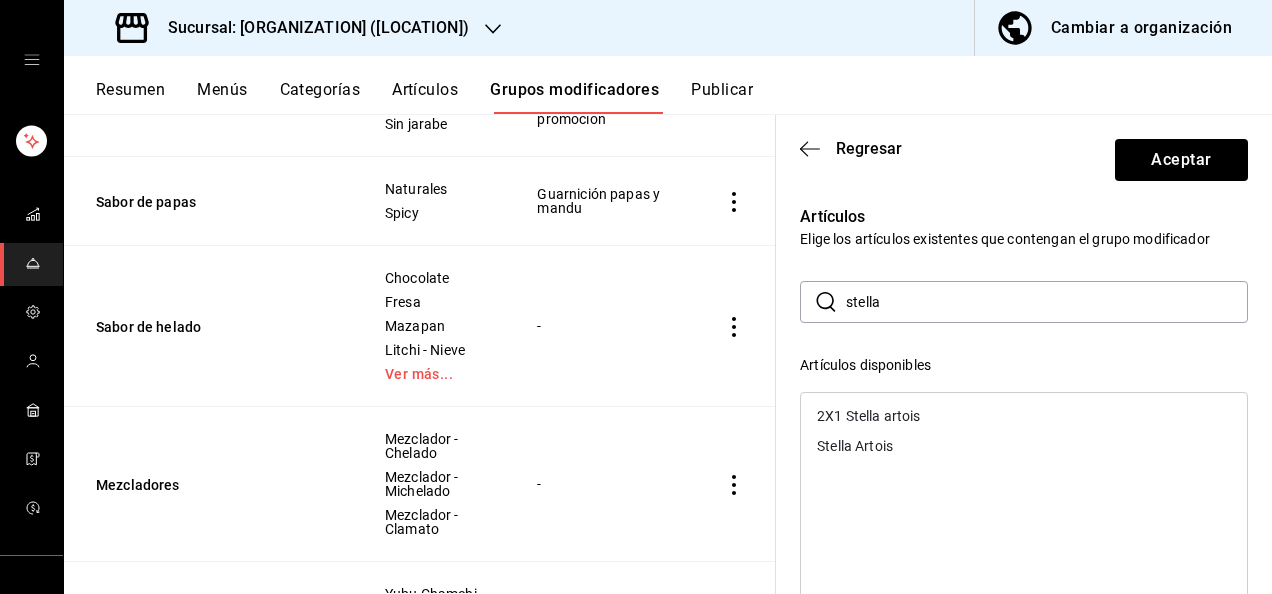 click on "2X1 Stella artois" at bounding box center [868, 416] 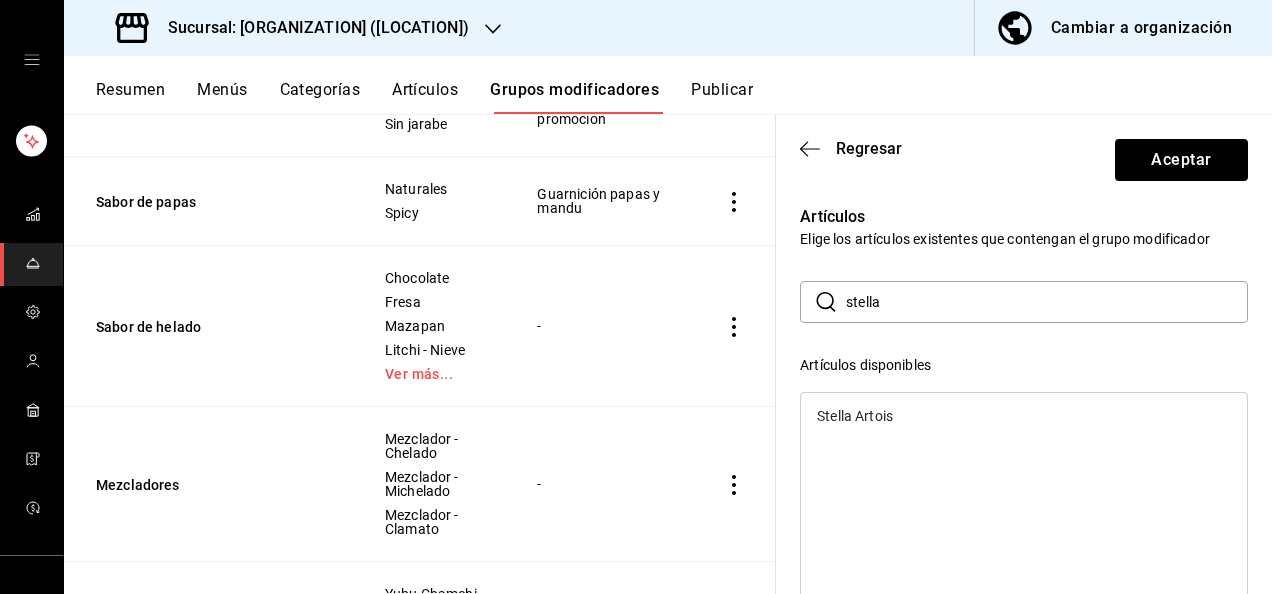 click on "Stella Artois" at bounding box center [1024, 416] 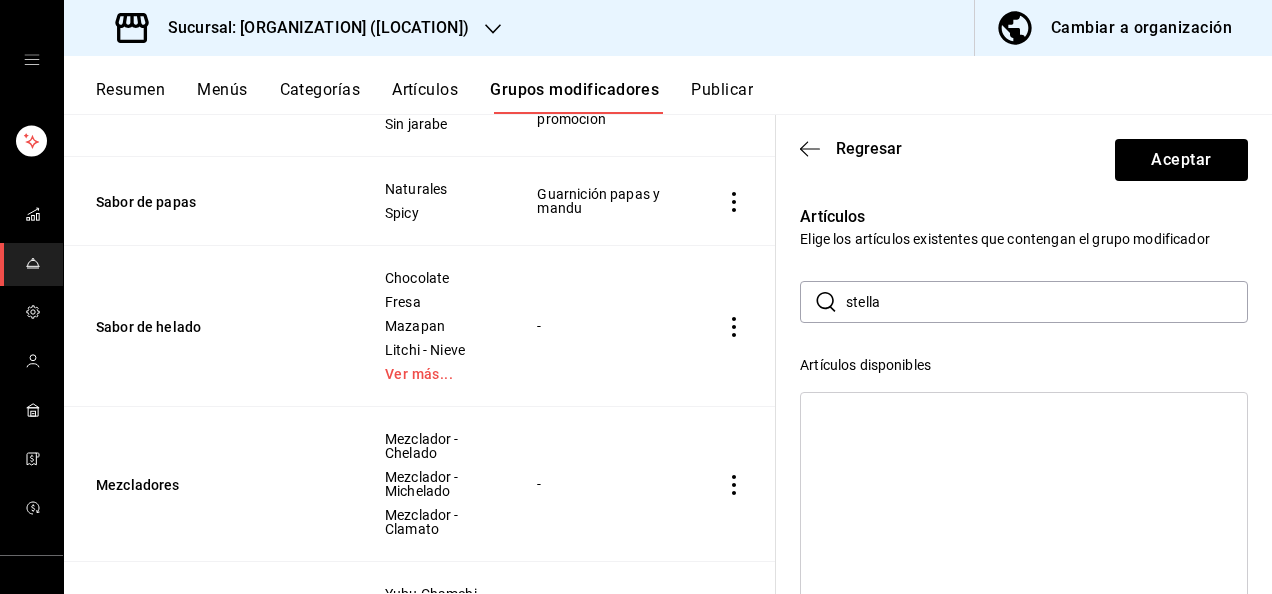 click on "stella" at bounding box center [1047, 302] 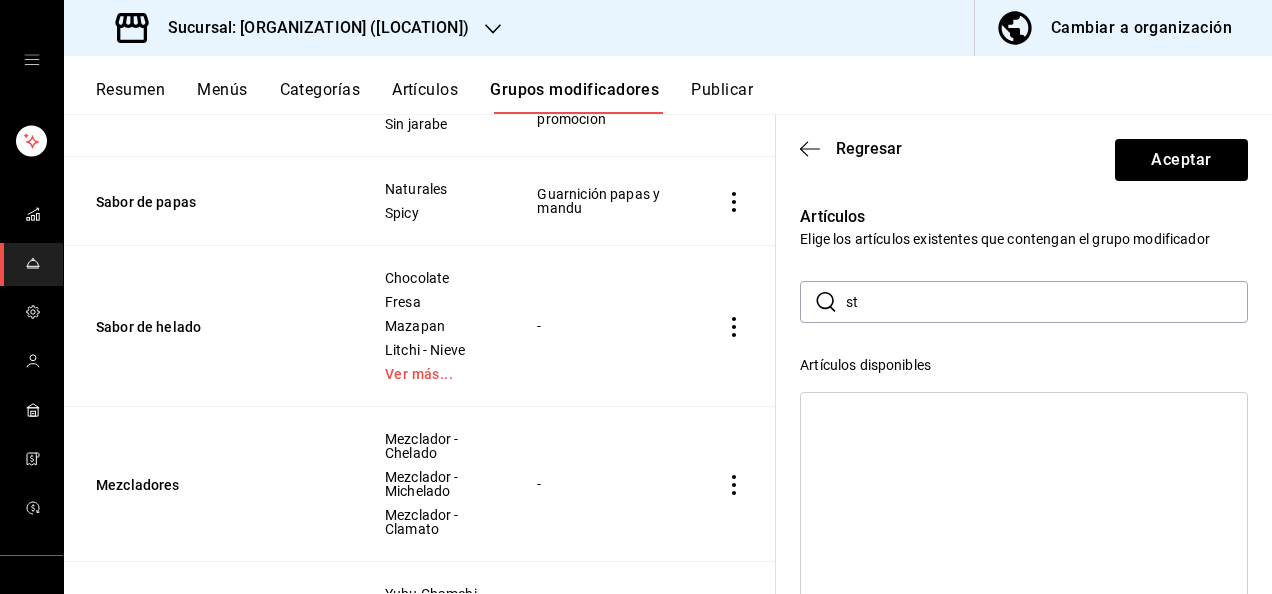 type on "s" 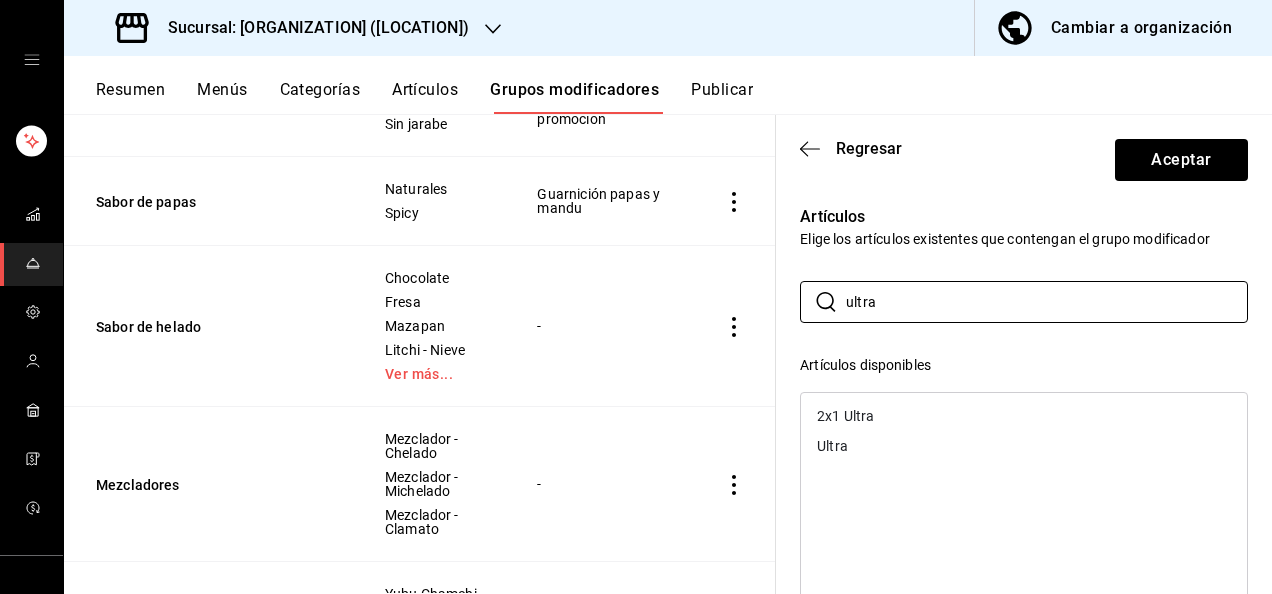 type on "ultra" 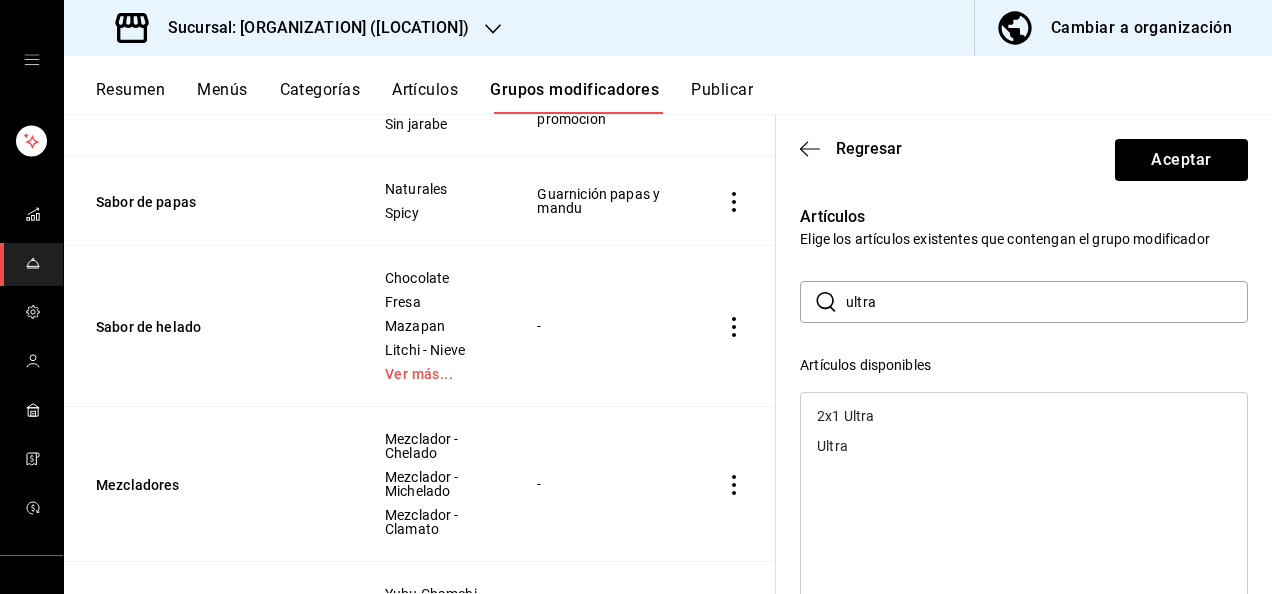 click on "2x1 Ultra" at bounding box center (1024, 416) 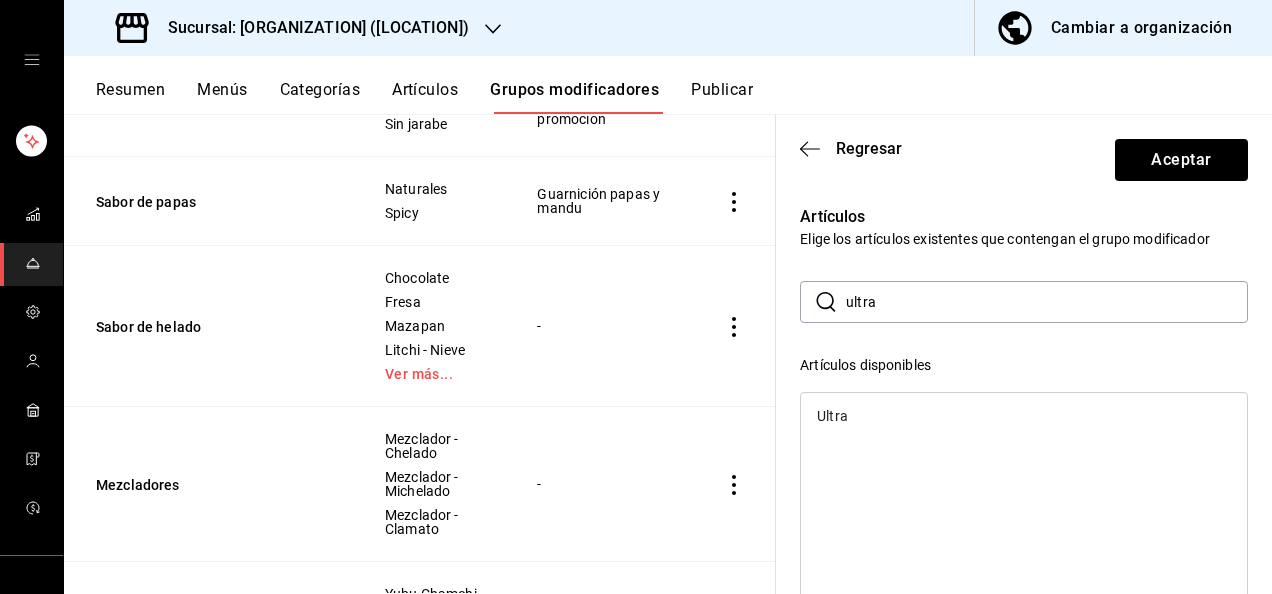 click on "Ultra" at bounding box center [1024, 416] 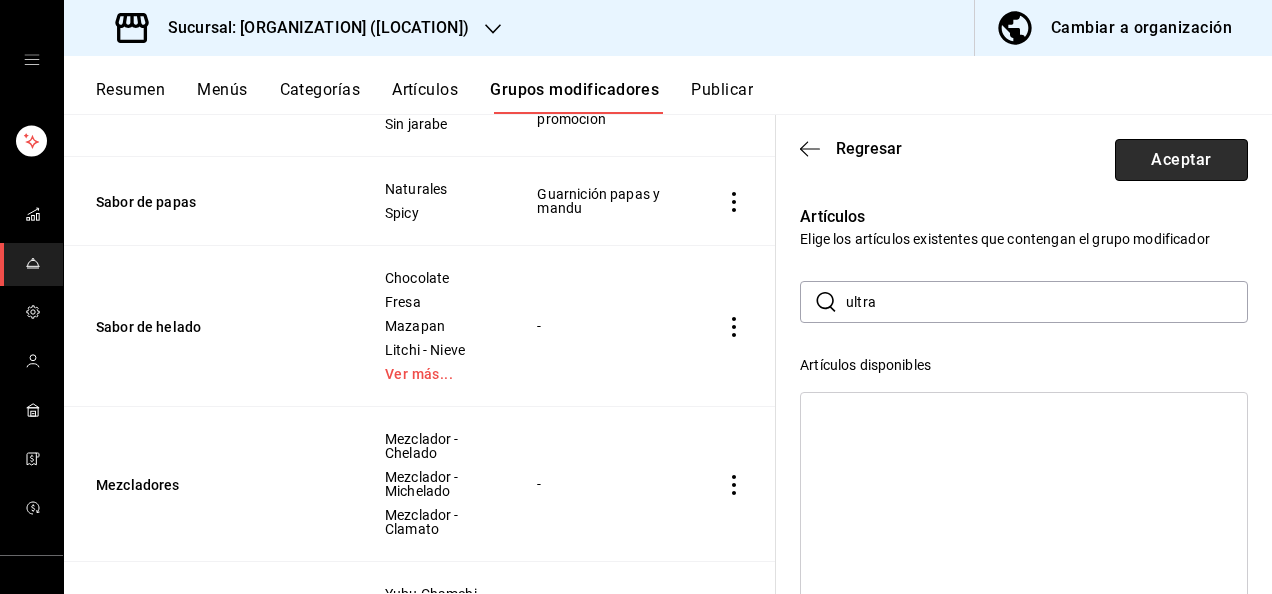 click on "Aceptar" at bounding box center [1181, 160] 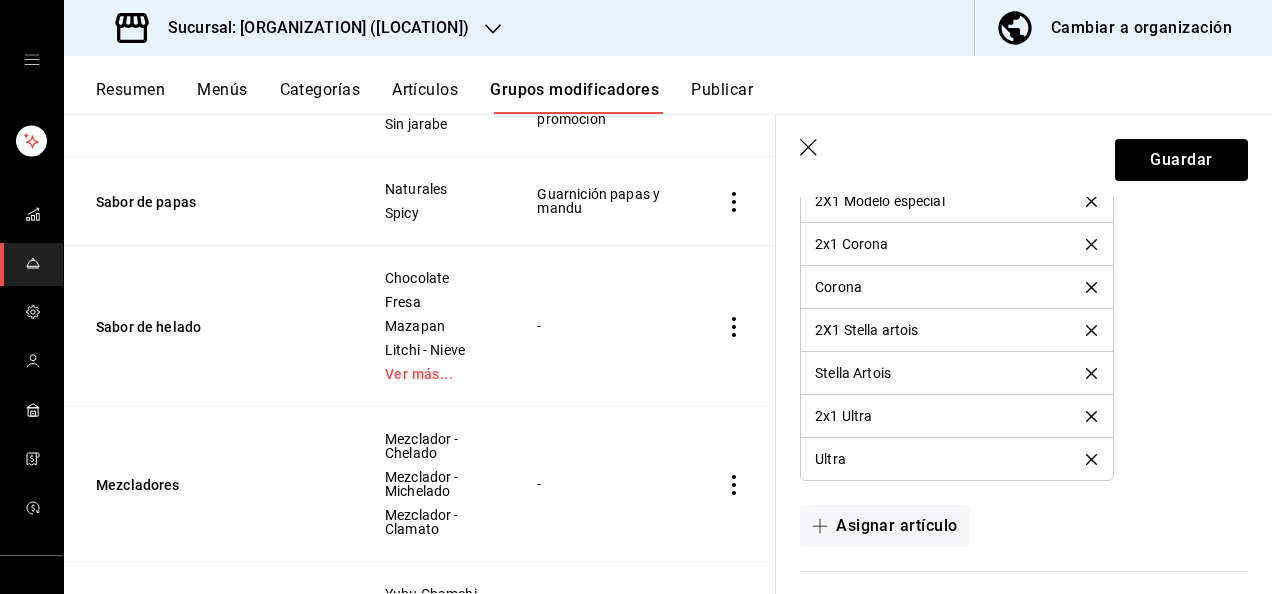 scroll, scrollTop: 1484, scrollLeft: 0, axis: vertical 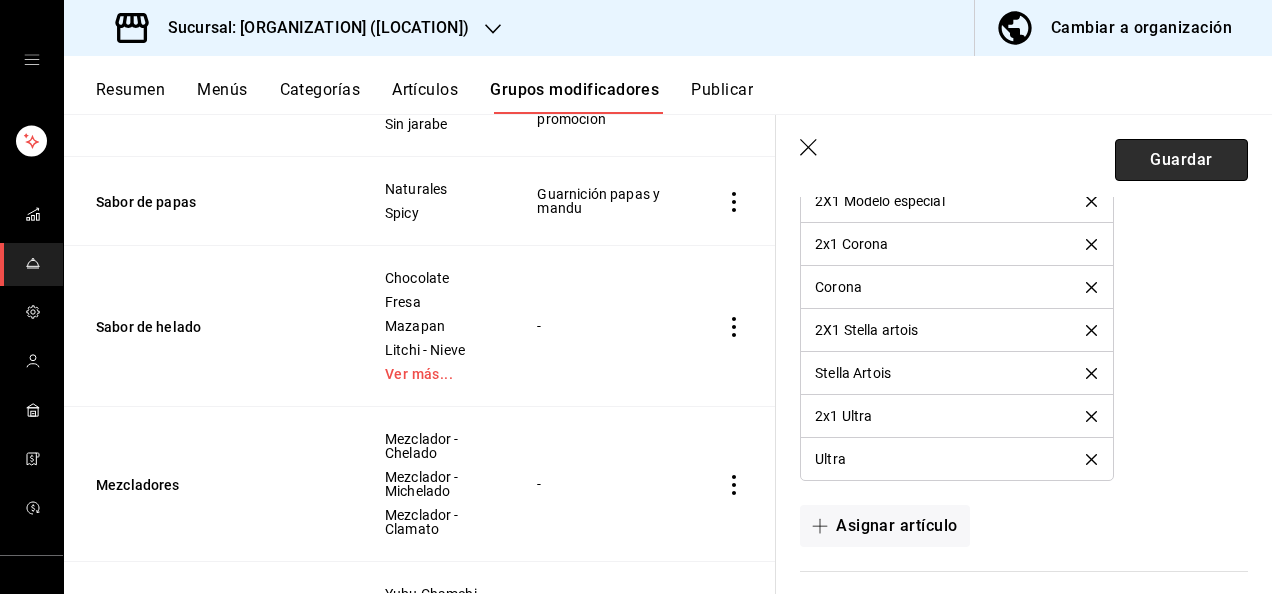 click on "Guardar" at bounding box center (1181, 160) 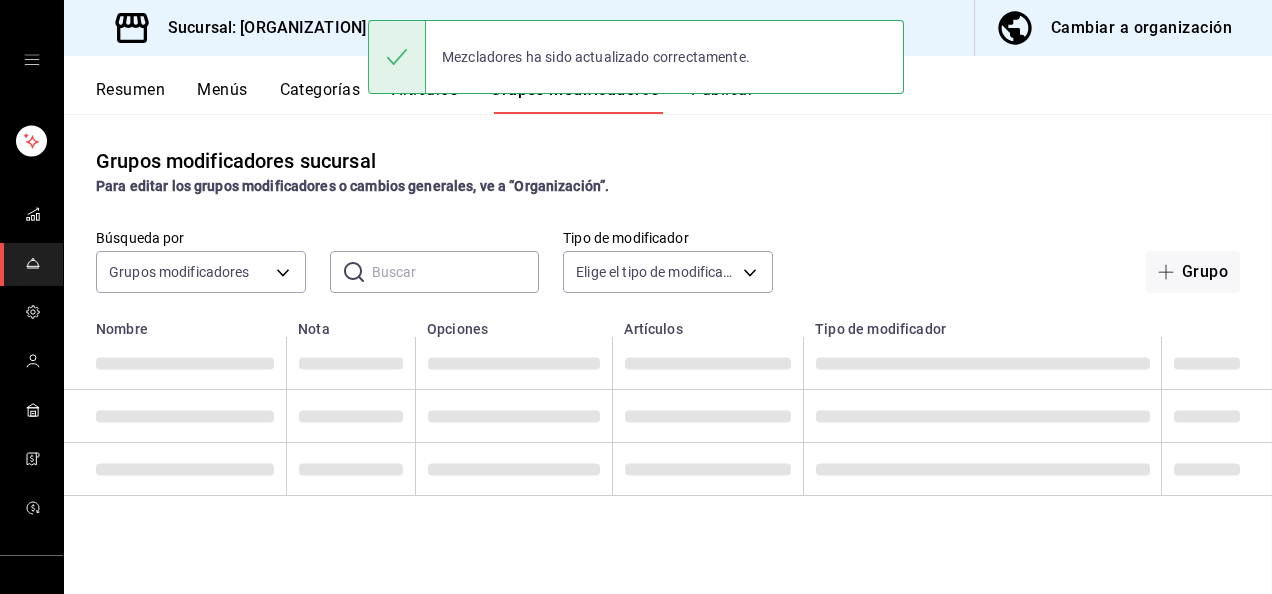 scroll, scrollTop: 0, scrollLeft: 0, axis: both 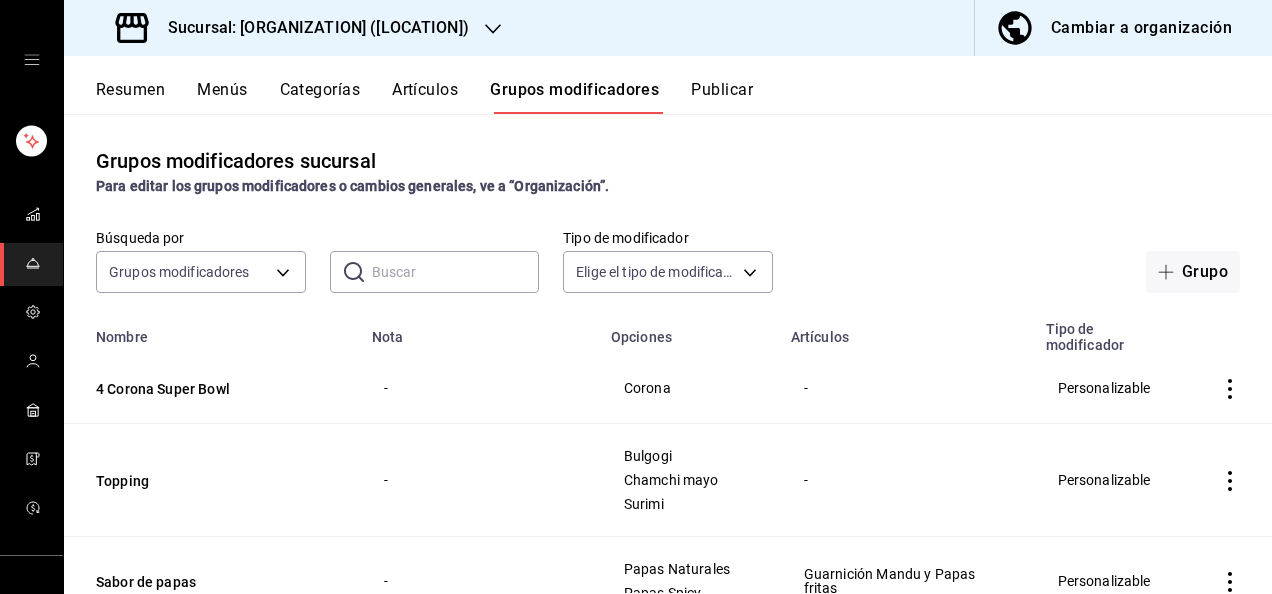 click 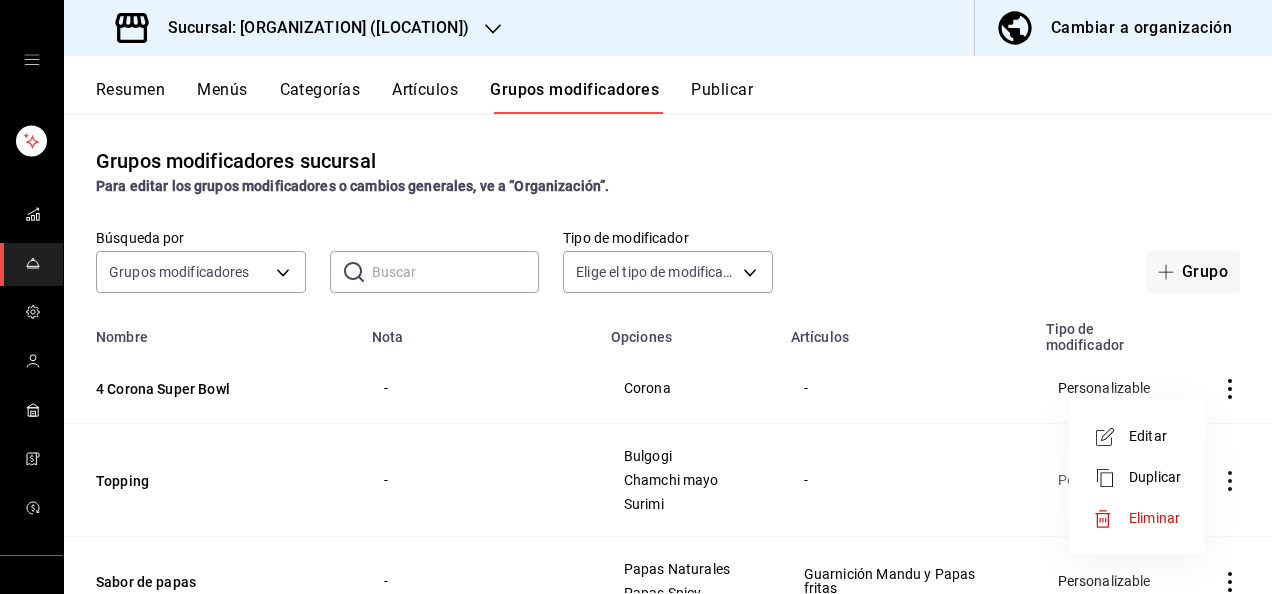 click on "Eliminar" at bounding box center (1154, 518) 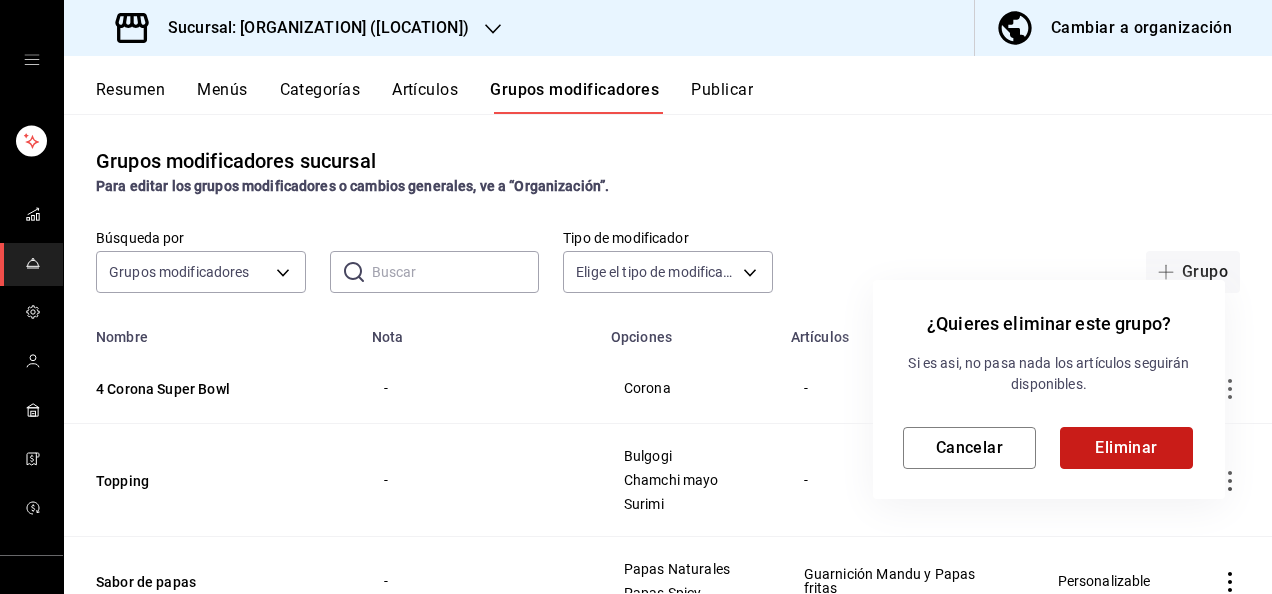 click on "Eliminar" at bounding box center (1126, 448) 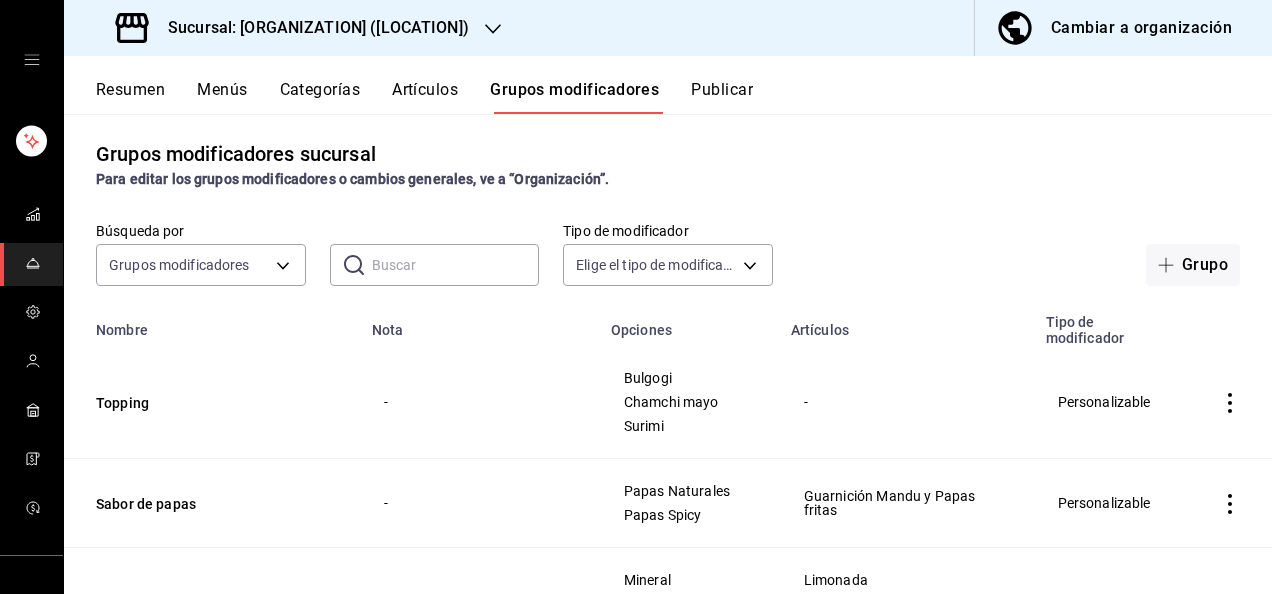 scroll, scrollTop: 0, scrollLeft: 0, axis: both 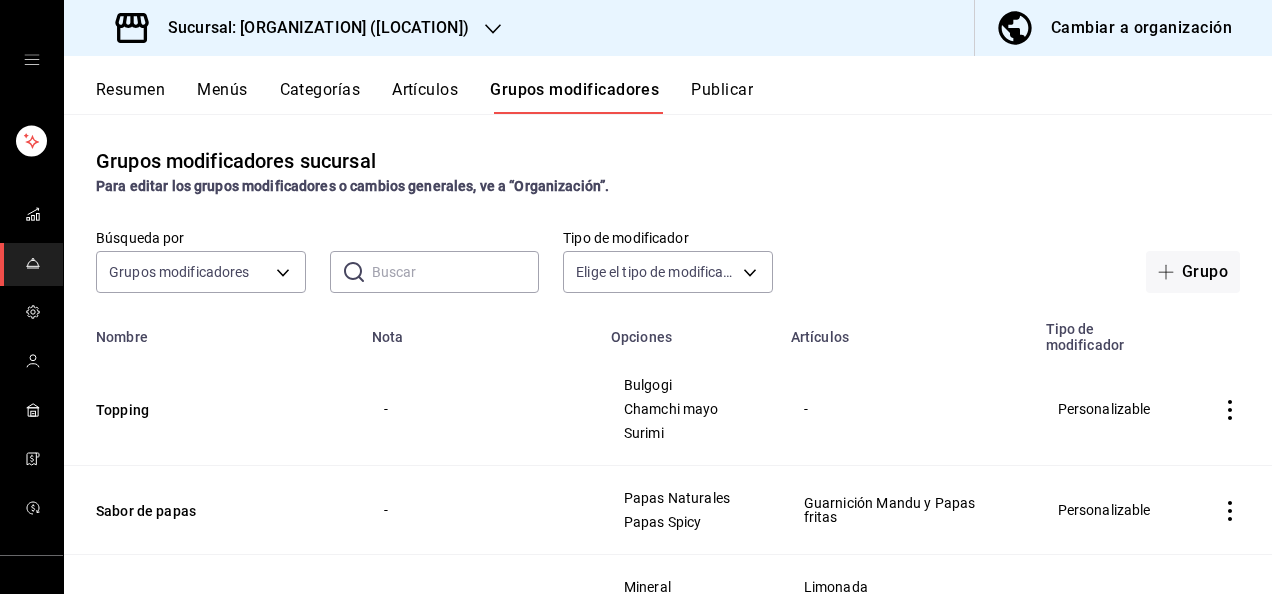 click on "Publicar" at bounding box center [722, 97] 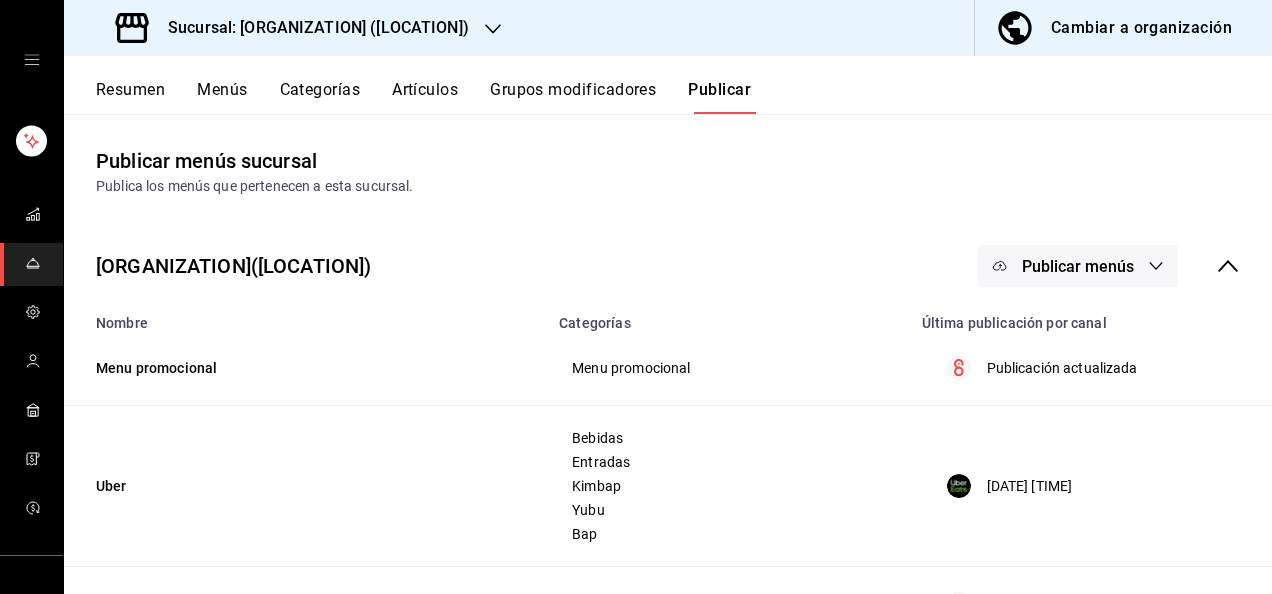 click on "Publicar menús" at bounding box center (1078, 266) 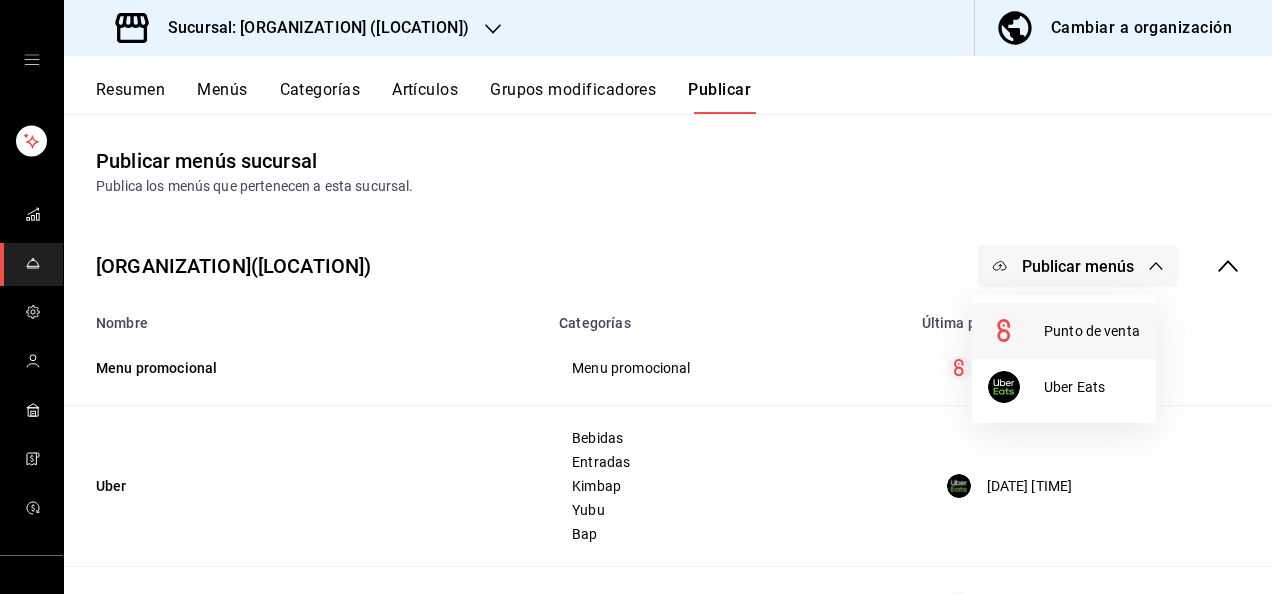 click on "Punto de venta" at bounding box center [1064, 331] 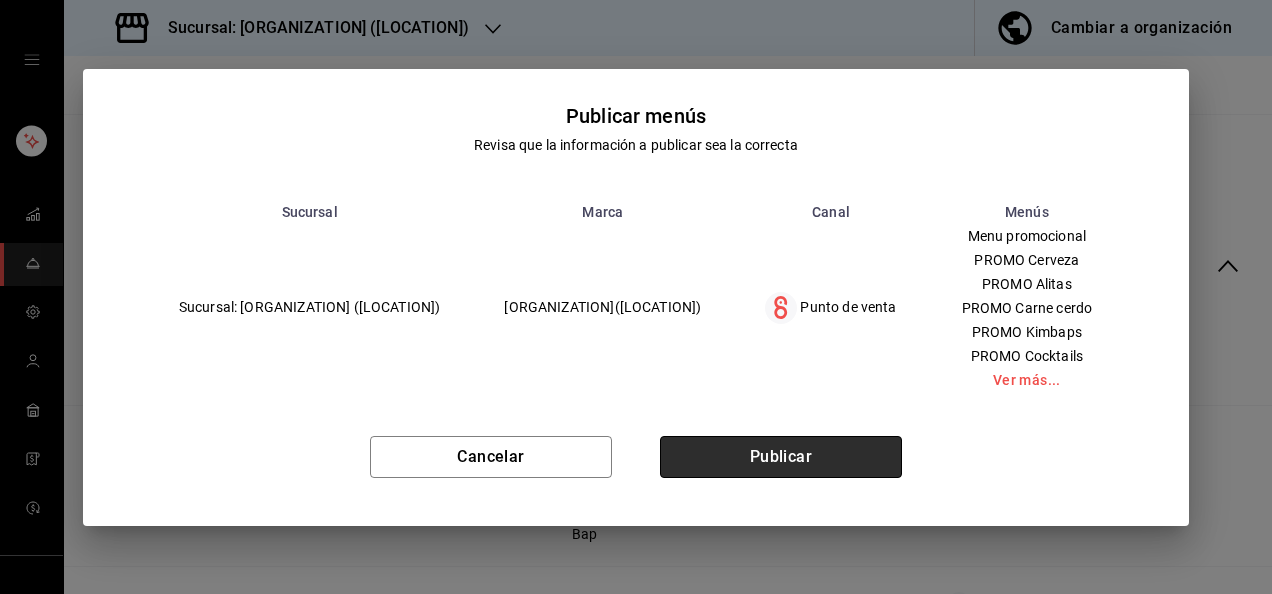 click on "Publicar" at bounding box center [781, 457] 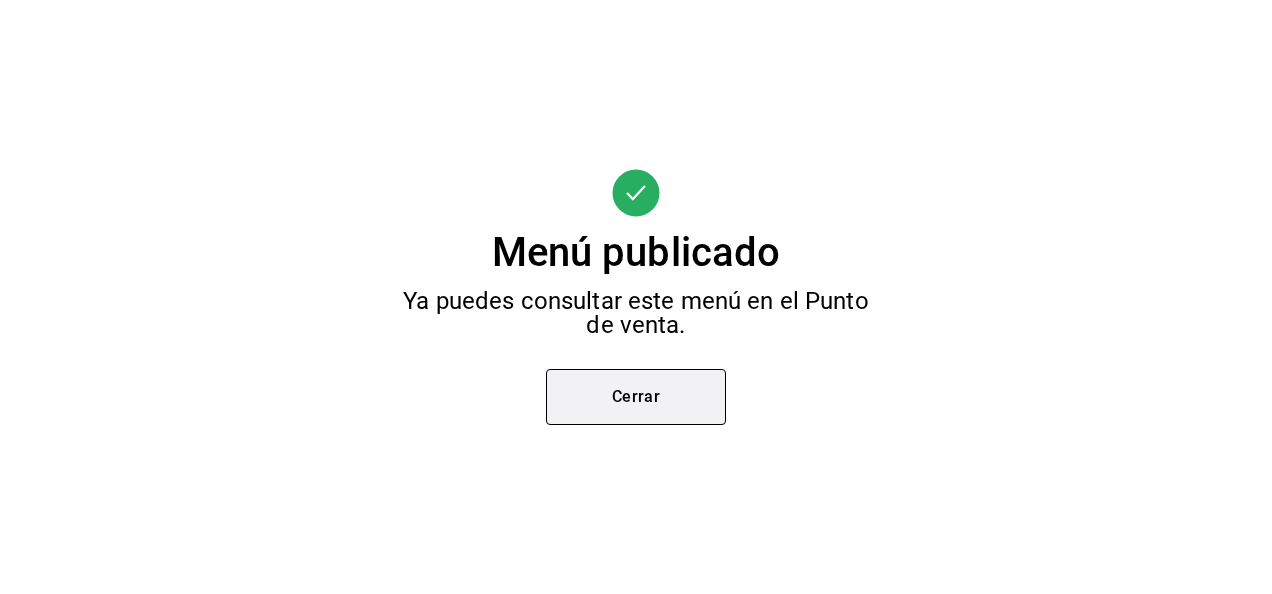 click on "Cerrar" at bounding box center [636, 397] 